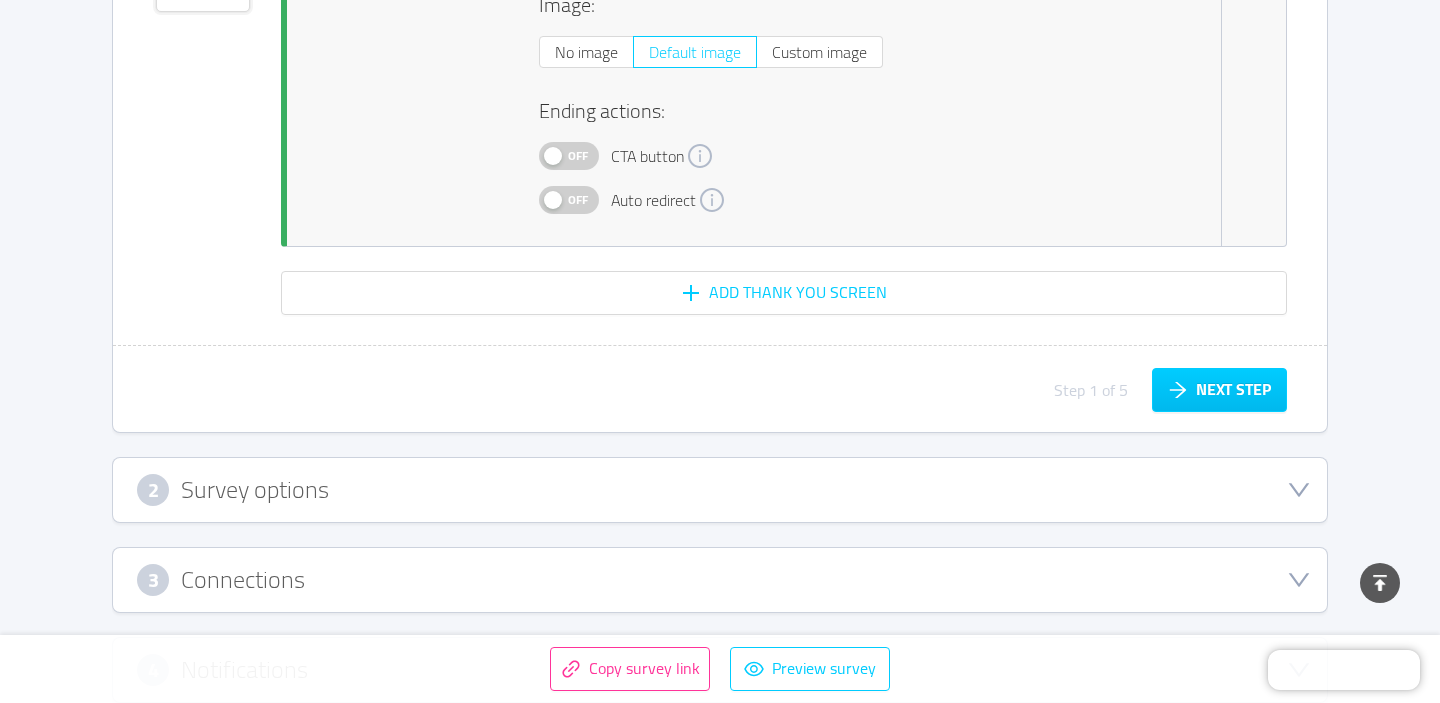 scroll, scrollTop: 15312, scrollLeft: 0, axis: vertical 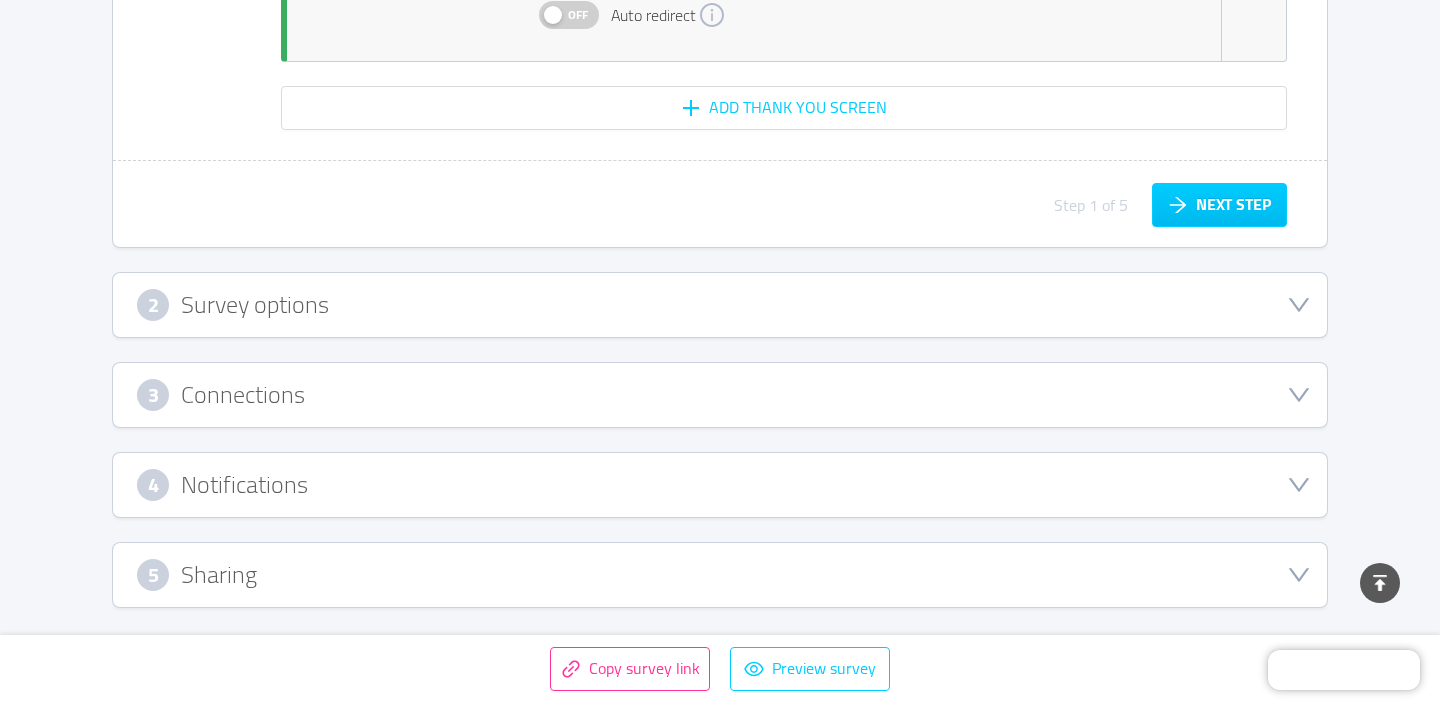 click on "Connections" at bounding box center (243, 395) 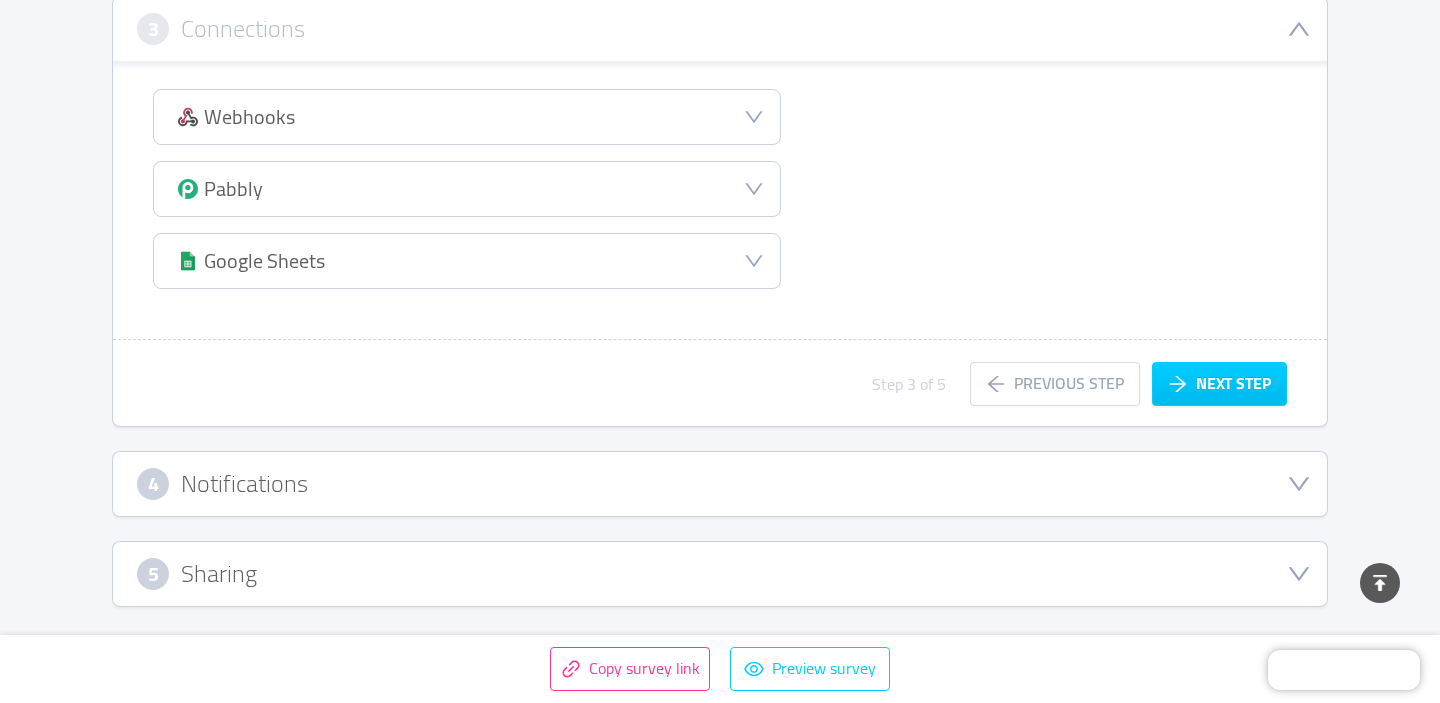 type 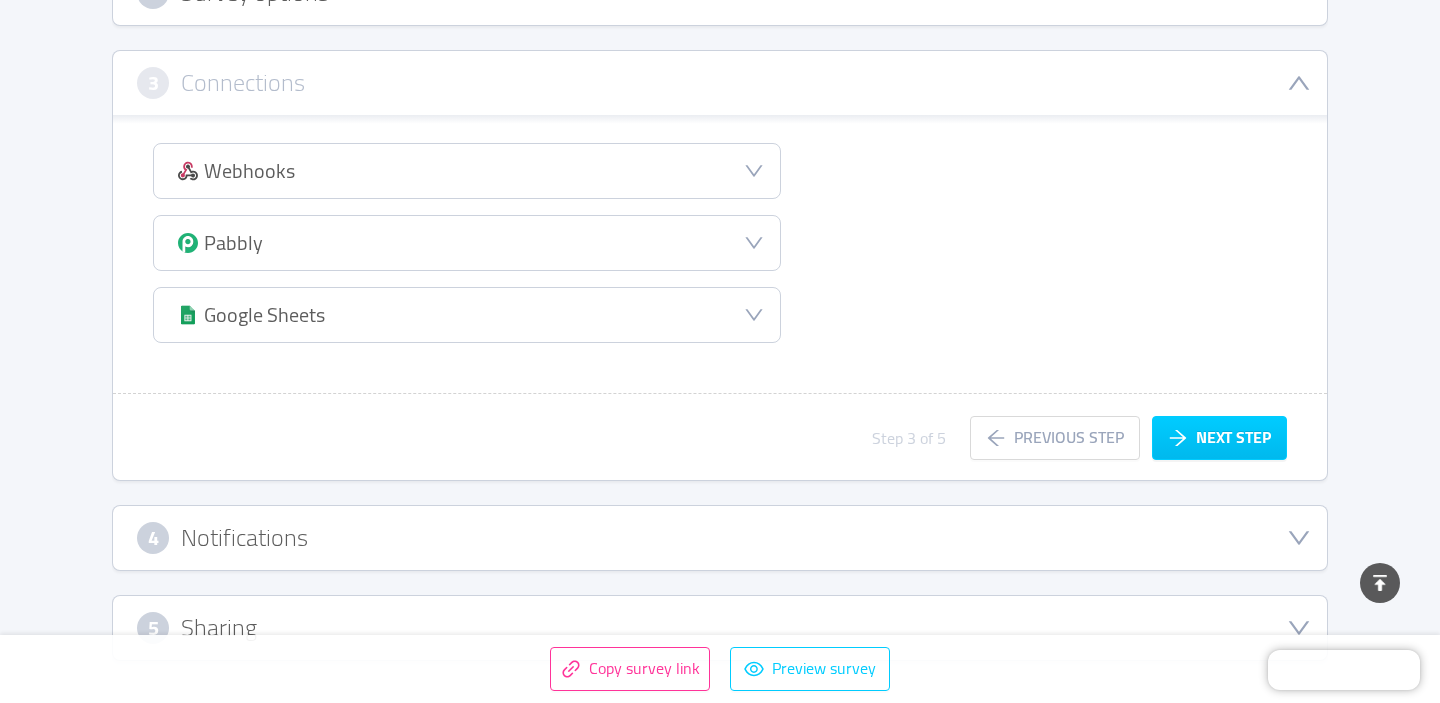 click on "Webhooks" at bounding box center [467, 171] 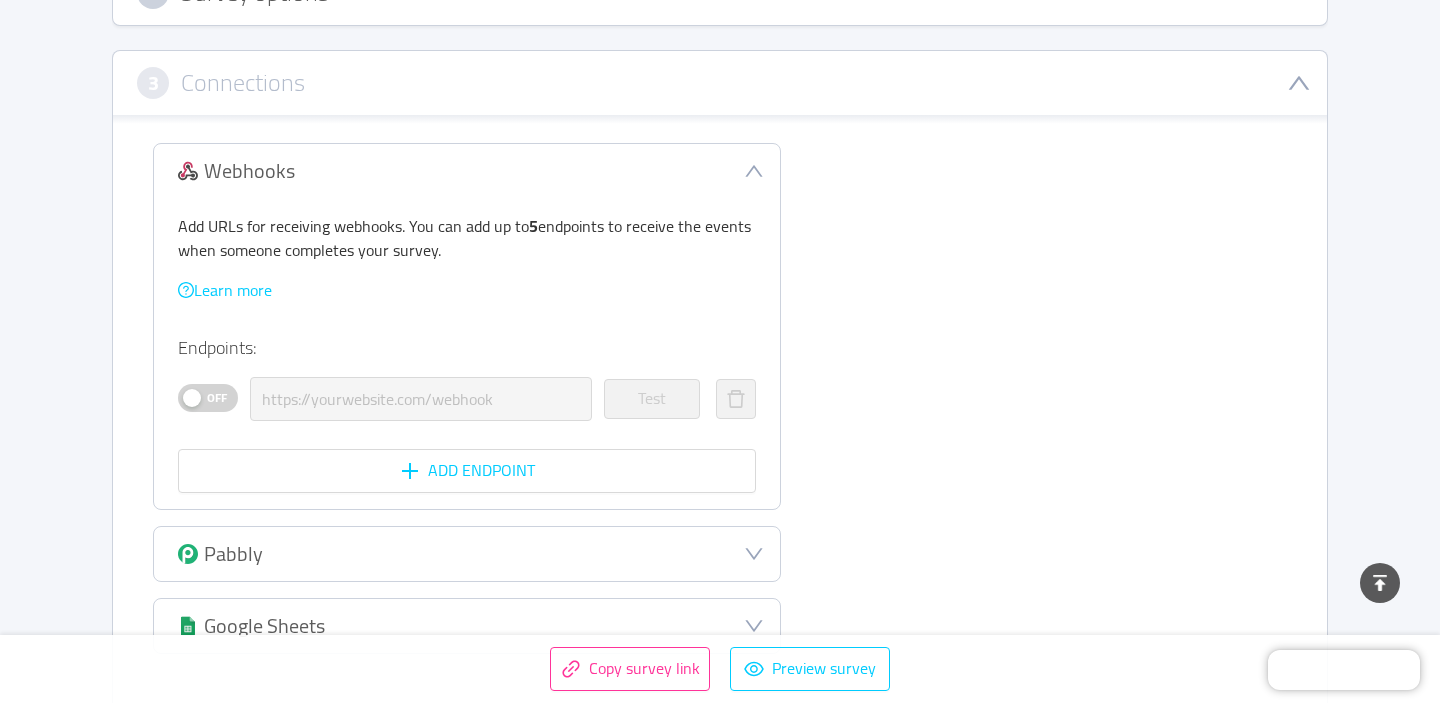 click on "Off" at bounding box center [217, 398] 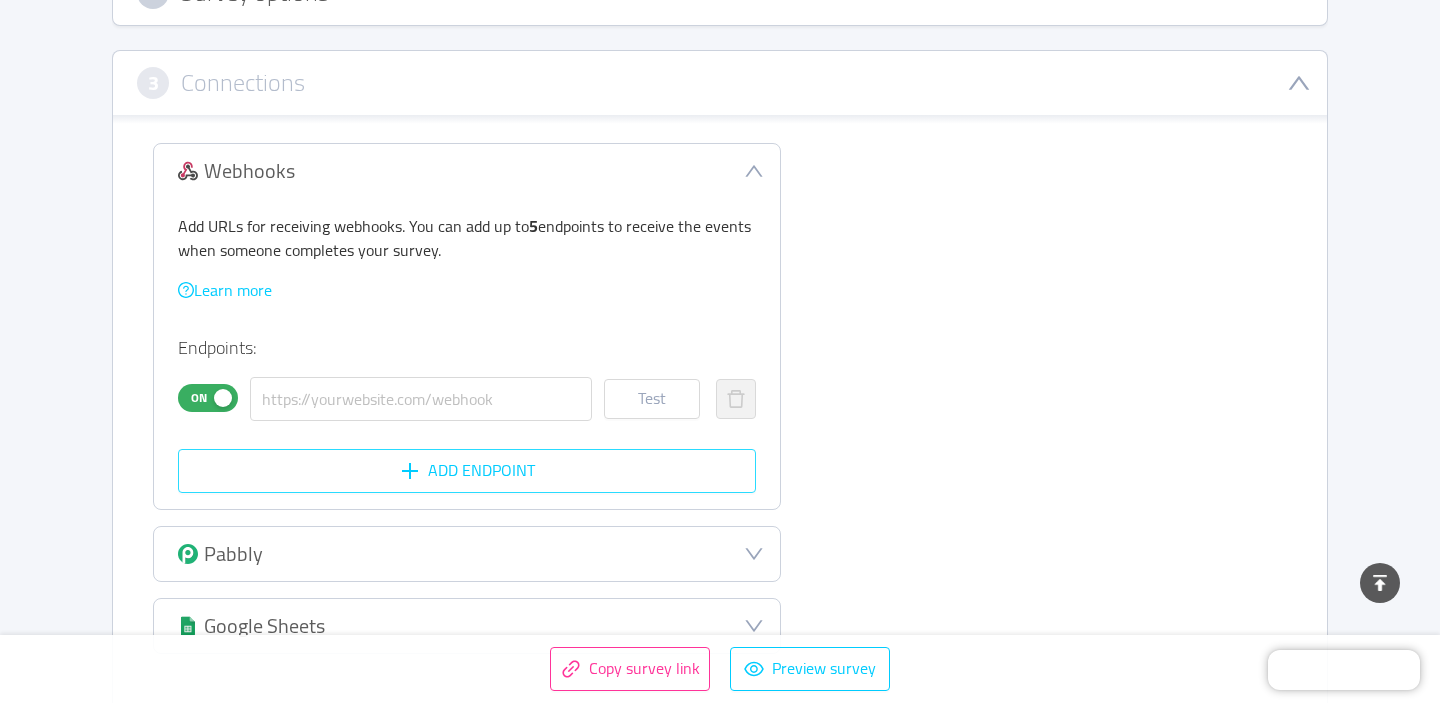 click on "Add Endpoint" at bounding box center [467, 471] 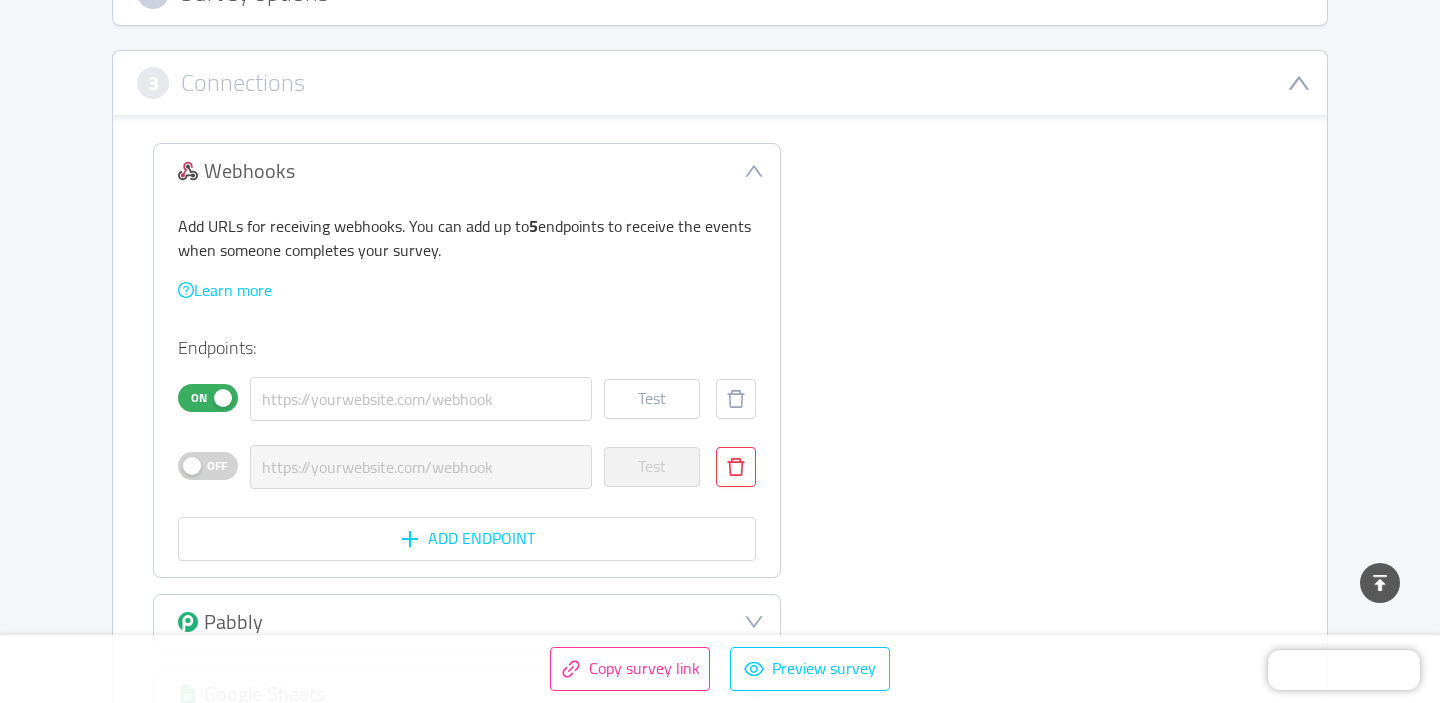 click at bounding box center [736, 467] 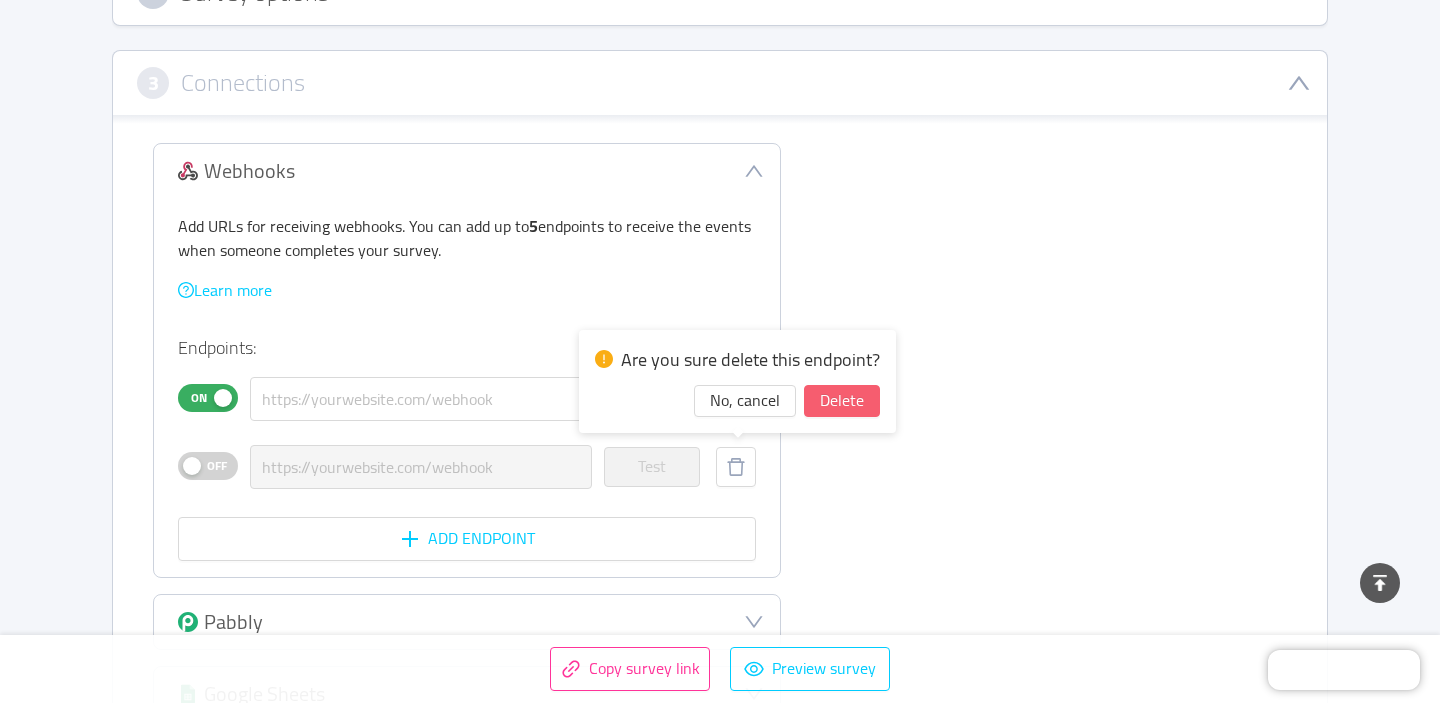 click on "Delete" at bounding box center (842, 401) 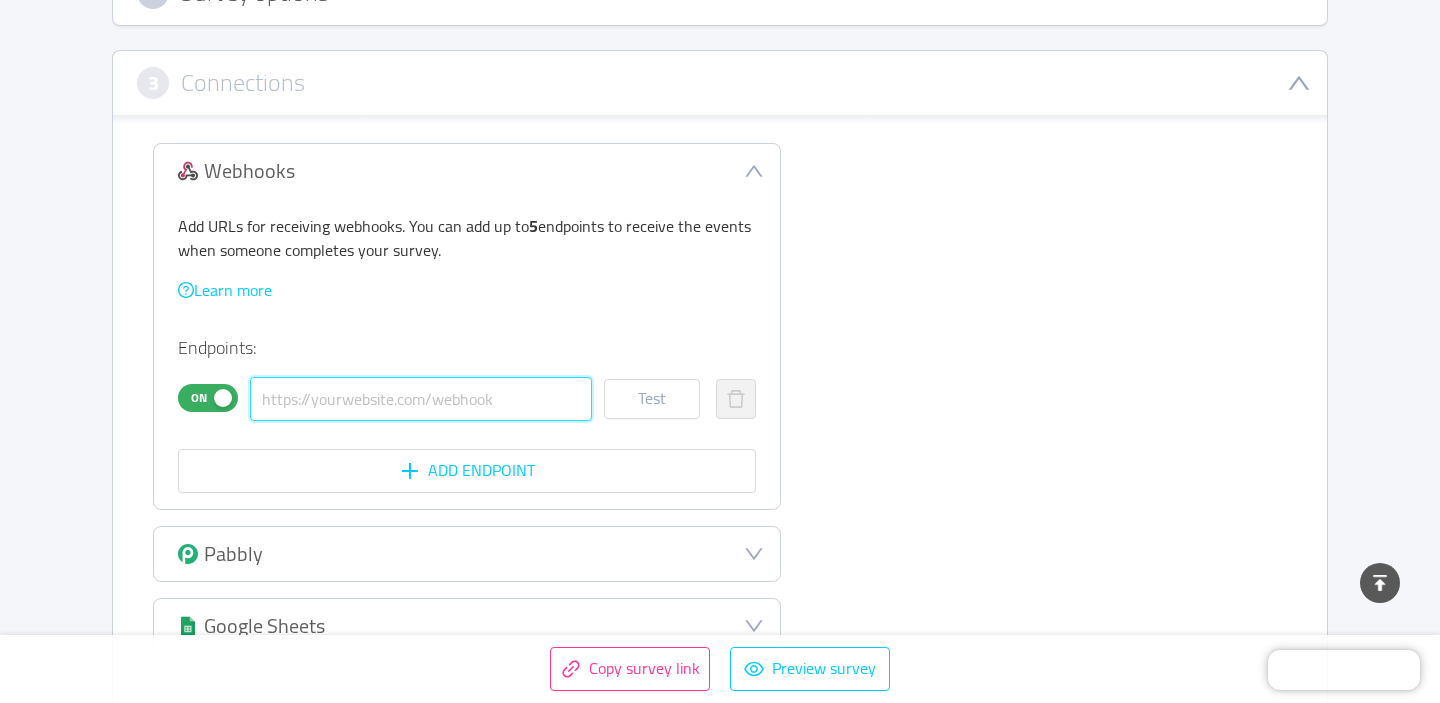 click at bounding box center [421, 399] 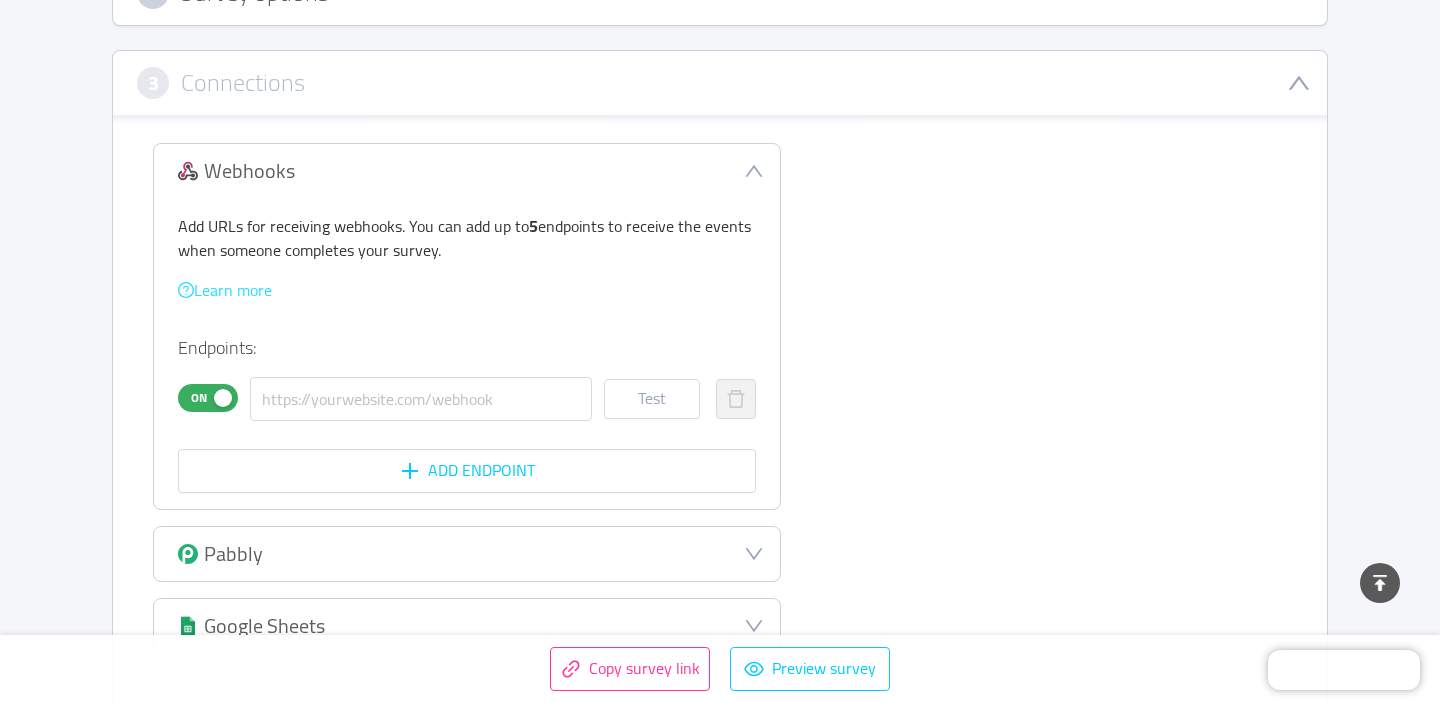 click on "Learn more" at bounding box center [225, 290] 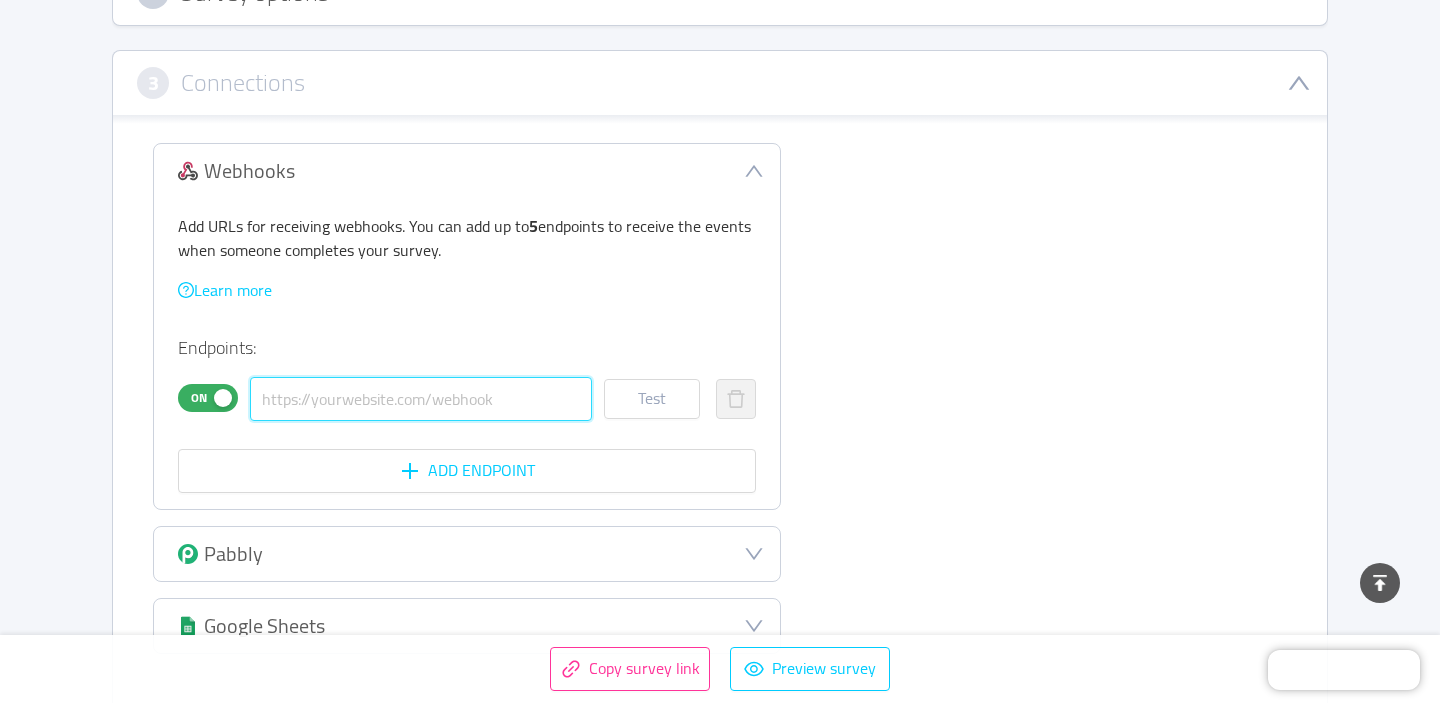 click at bounding box center [421, 399] 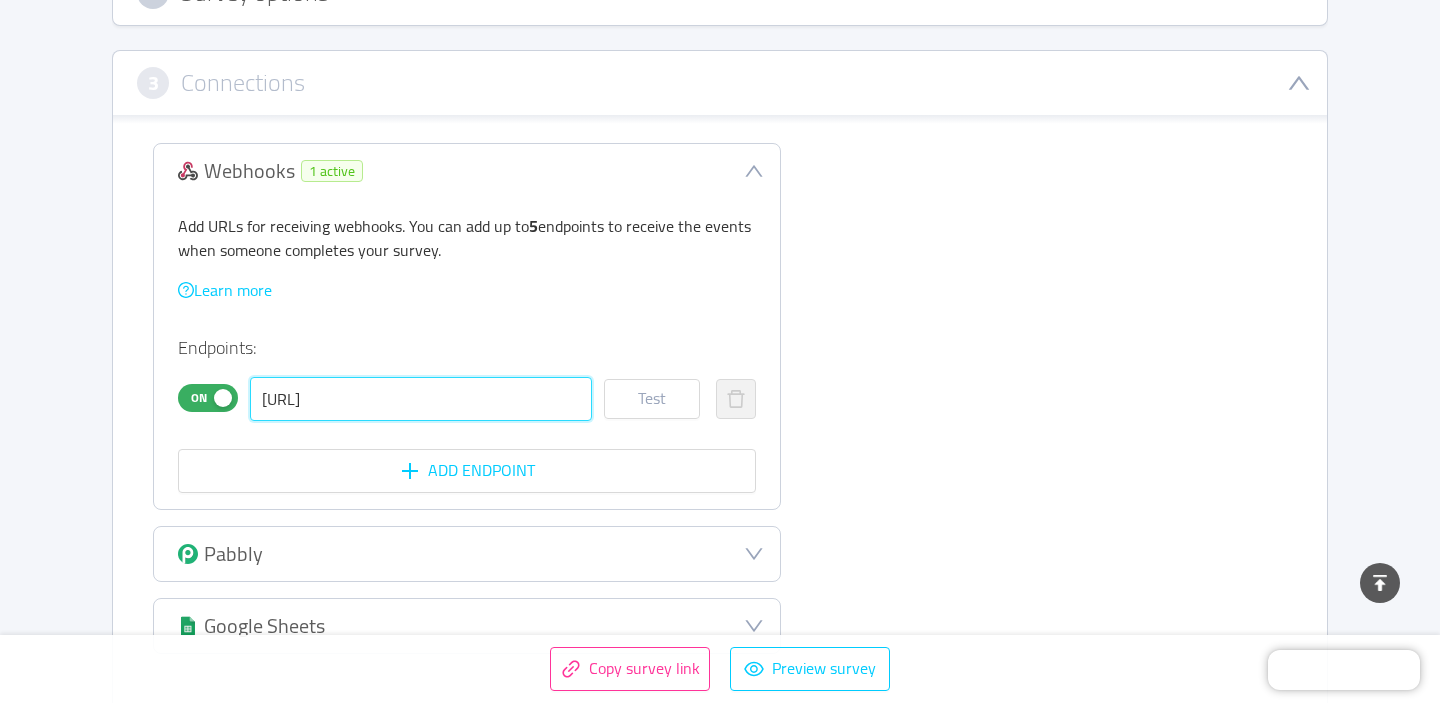 scroll, scrollTop: 0, scrollLeft: 10, axis: horizontal 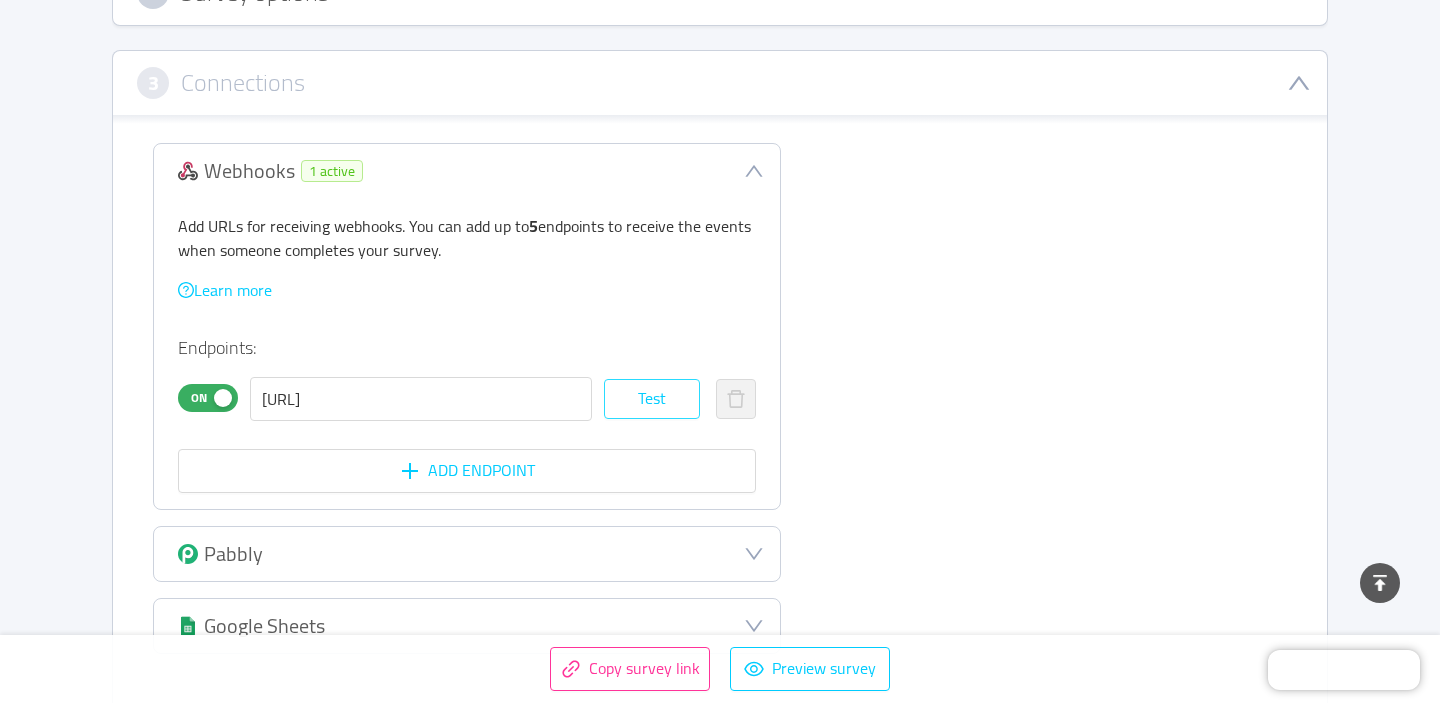 click on "Test" at bounding box center [652, 399] 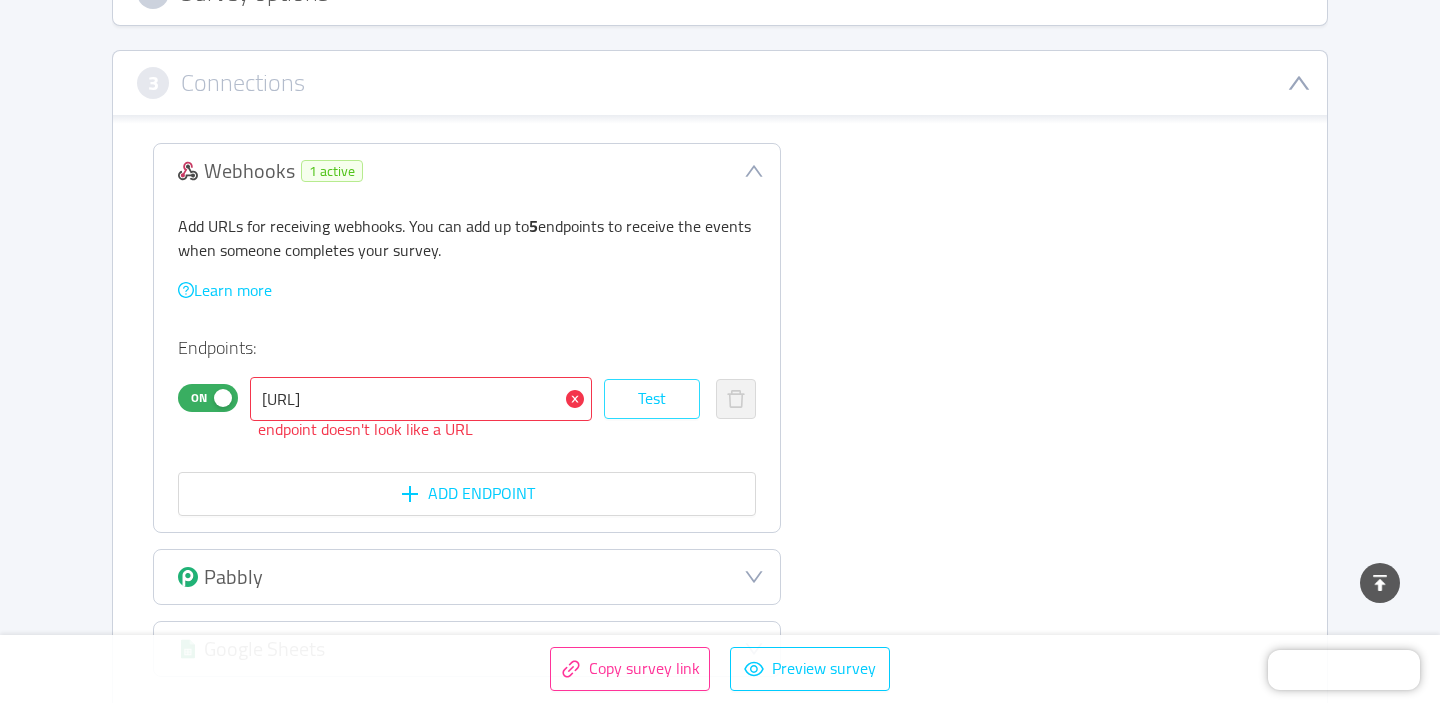 click on "Test" at bounding box center (652, 399) 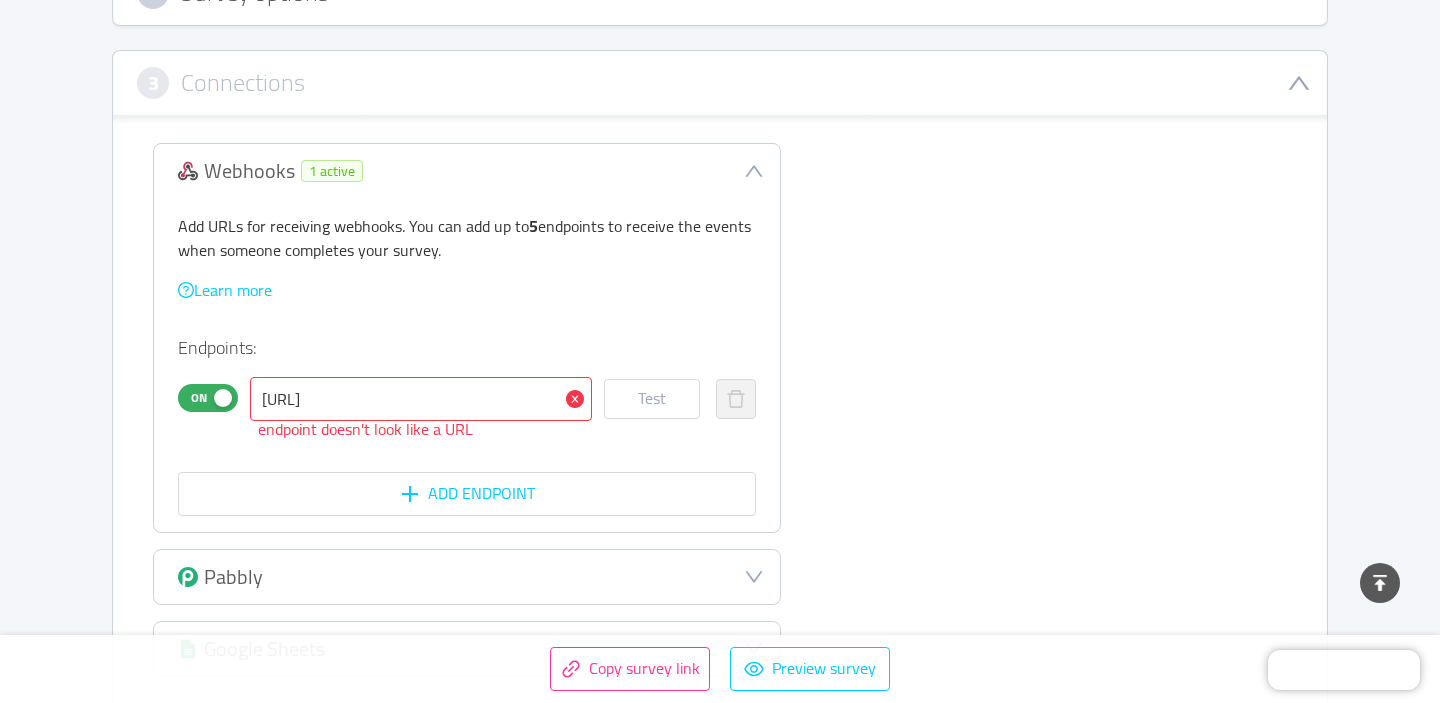click on "Endpoints: On http://localhost:3001/api/webhooks/metasurvey Test endpoint doesn't look like a URL Add Endpoint" at bounding box center (467, 425) 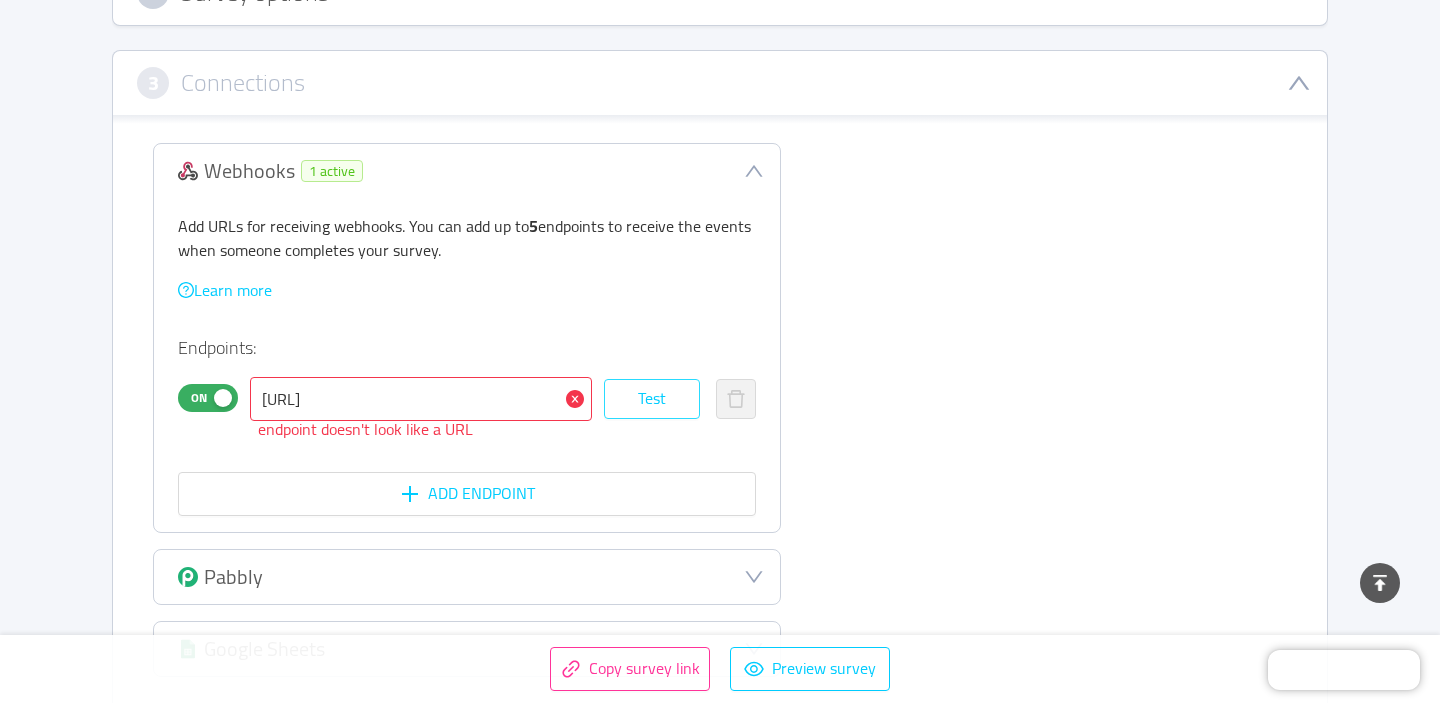 click on "Test" at bounding box center [652, 399] 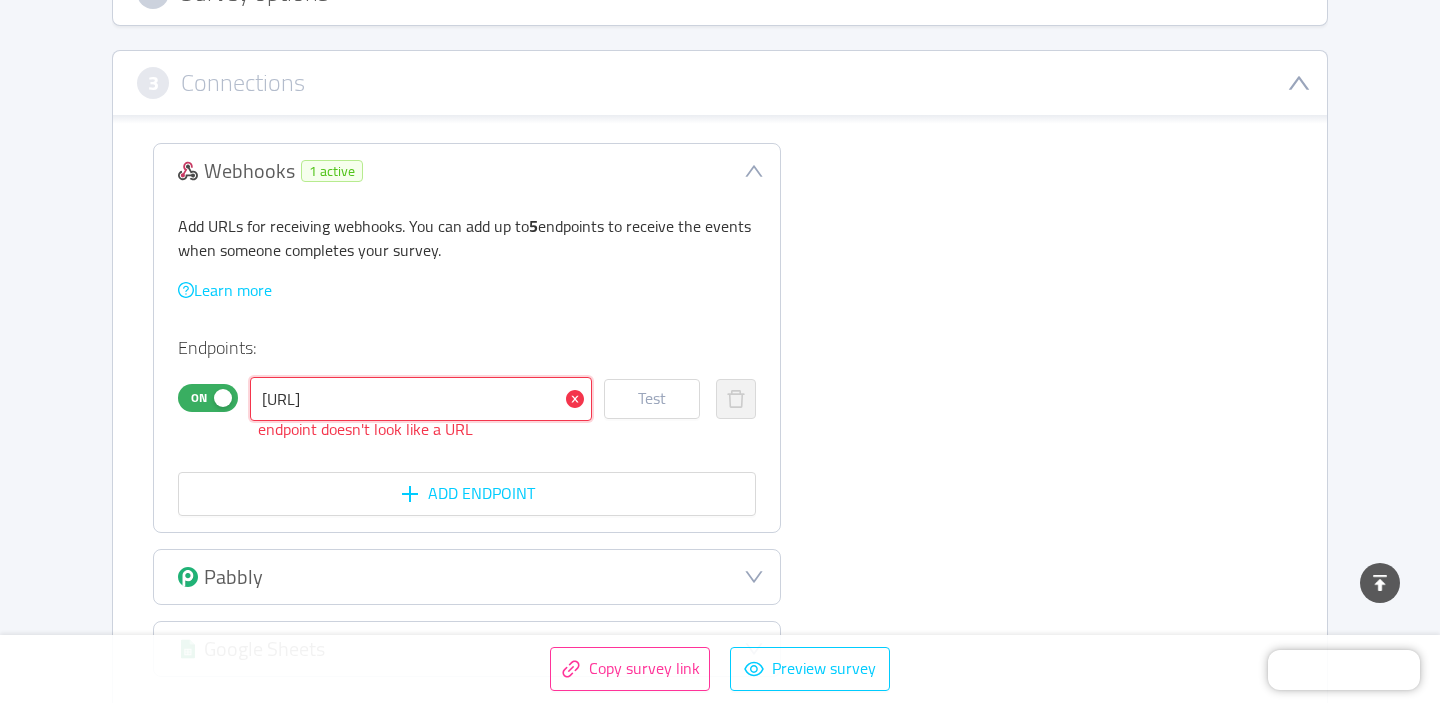 click on "http://localhost:3001/api/webhooks/metasurvey" at bounding box center (421, 399) 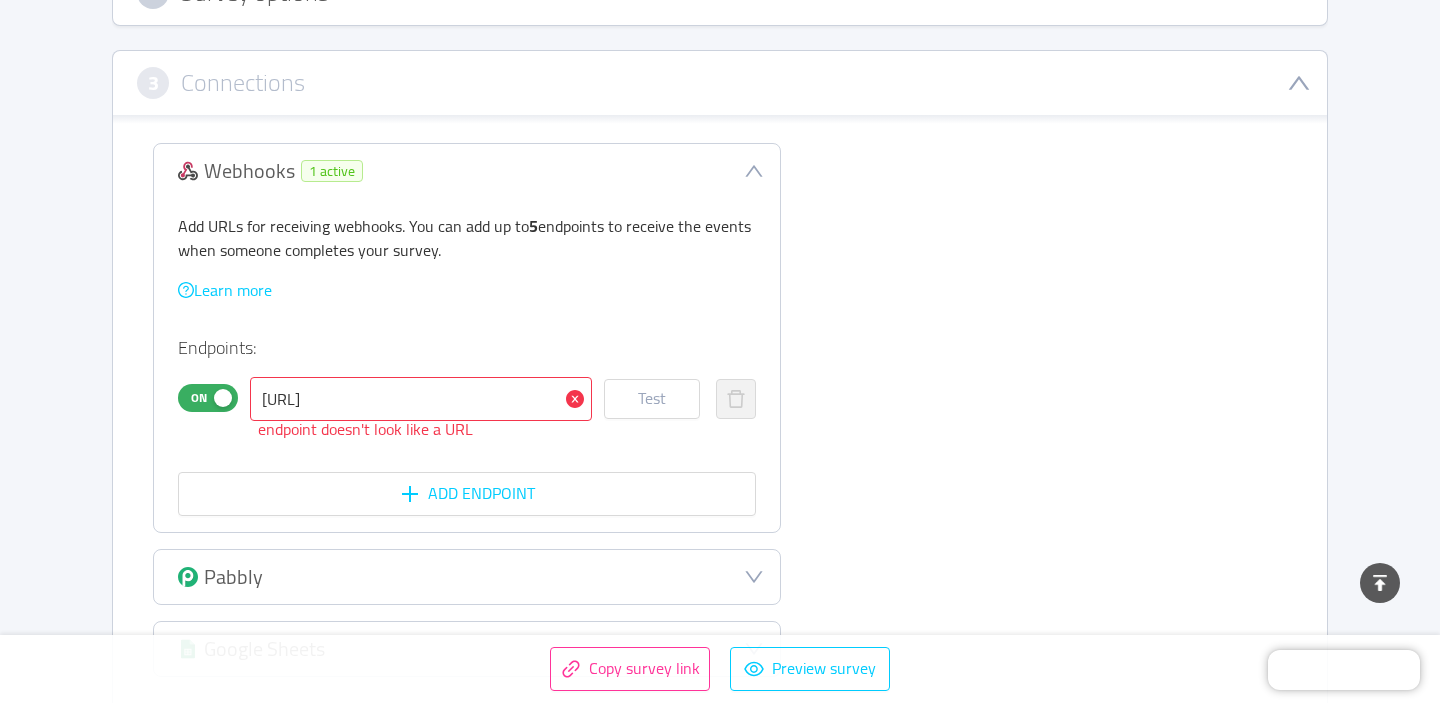 click on "endpoint doesn't look like a URL" at bounding box center [507, 431] 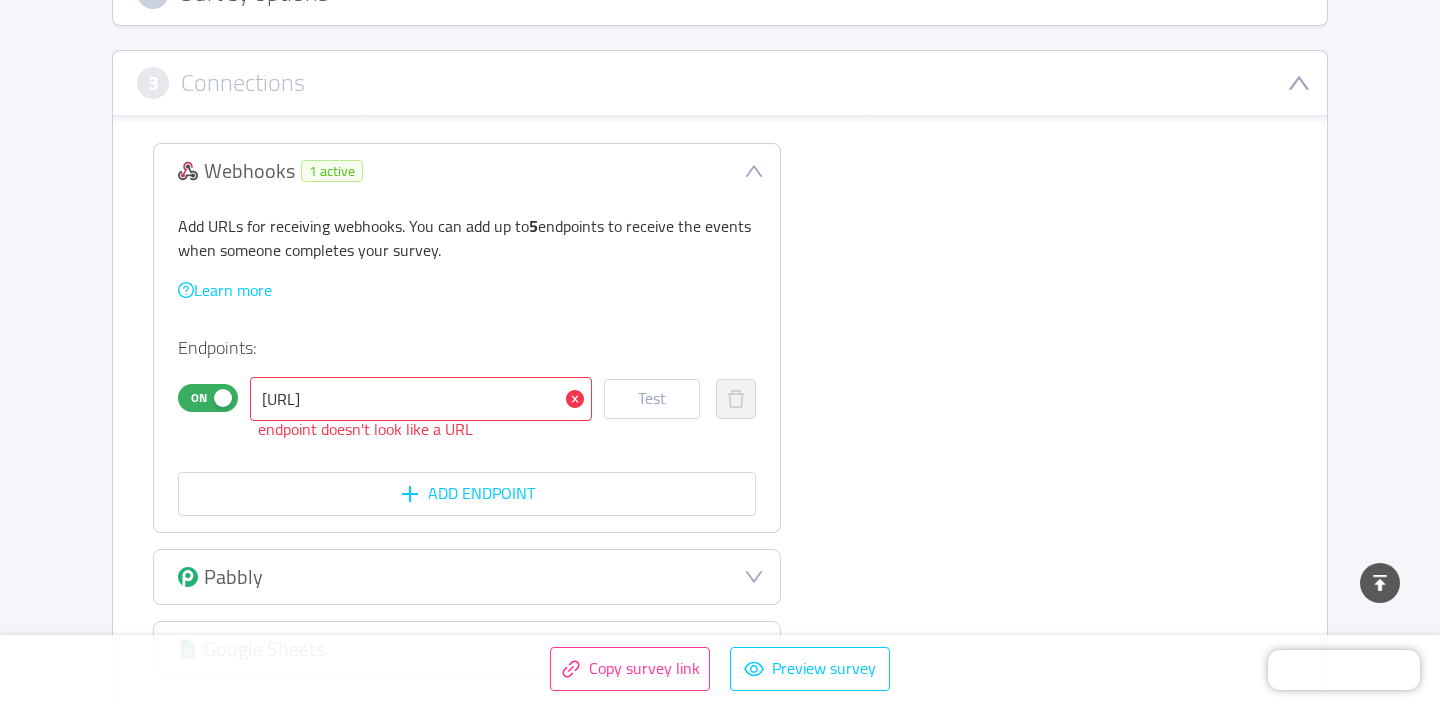 scroll, scrollTop: 620, scrollLeft: 0, axis: vertical 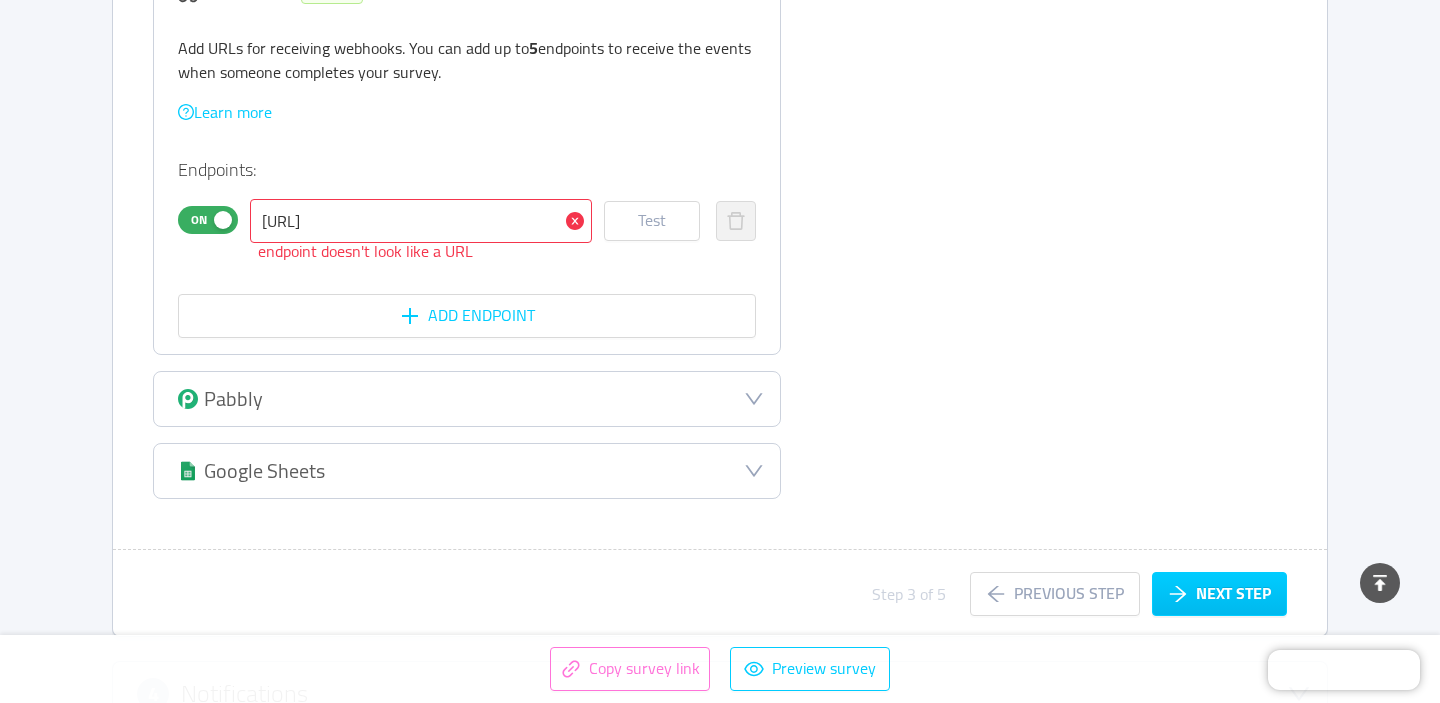 click on "Copy survey link" at bounding box center (630, 669) 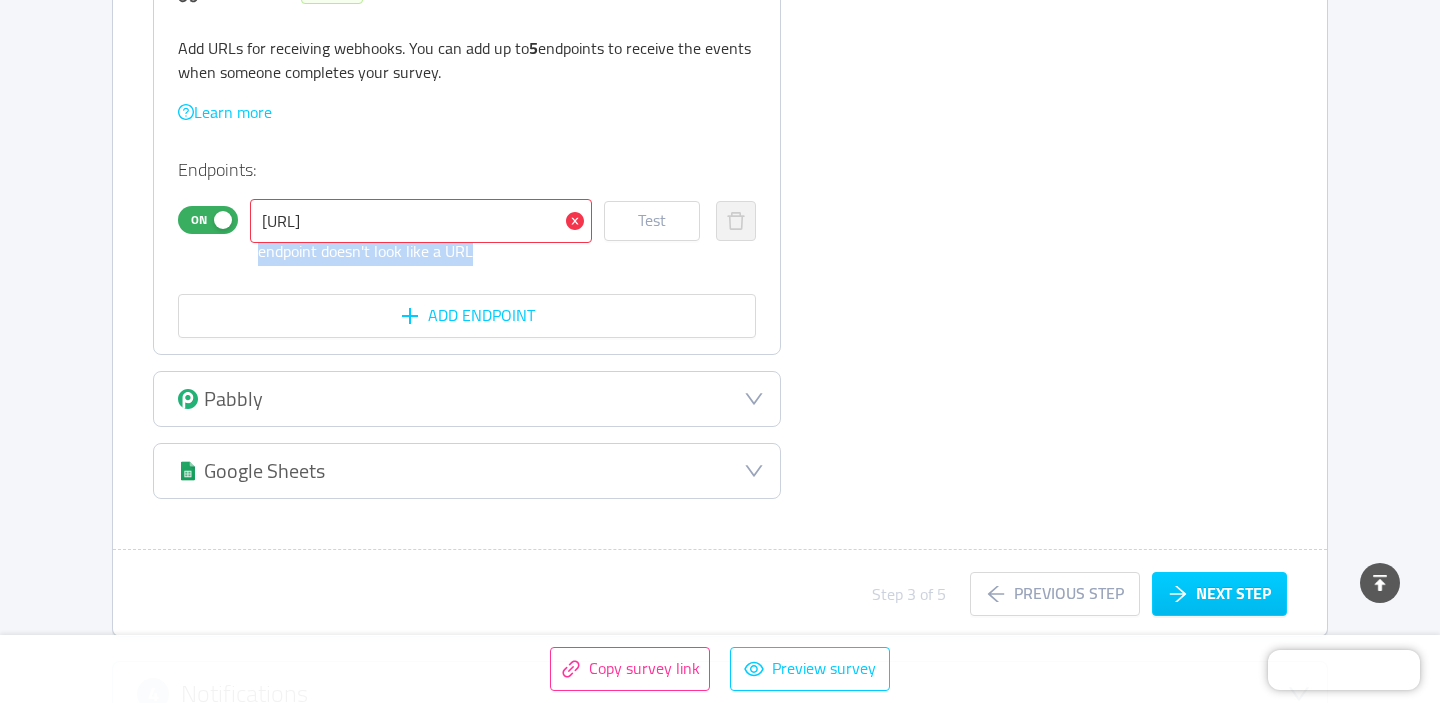 drag, startPoint x: 485, startPoint y: 249, endPoint x: 249, endPoint y: 248, distance: 236.00212 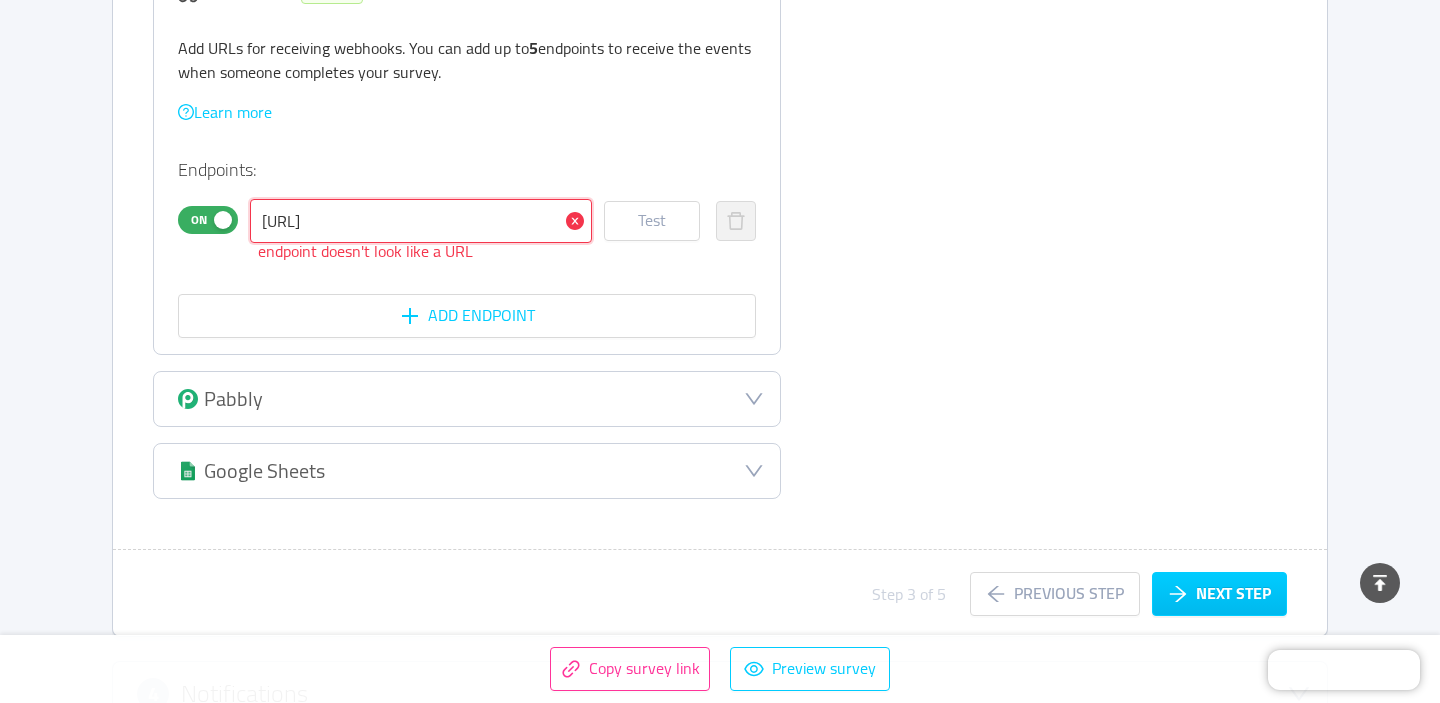 click on "http://localhost:3001/api/webhooks/metasurvey" at bounding box center (421, 221) 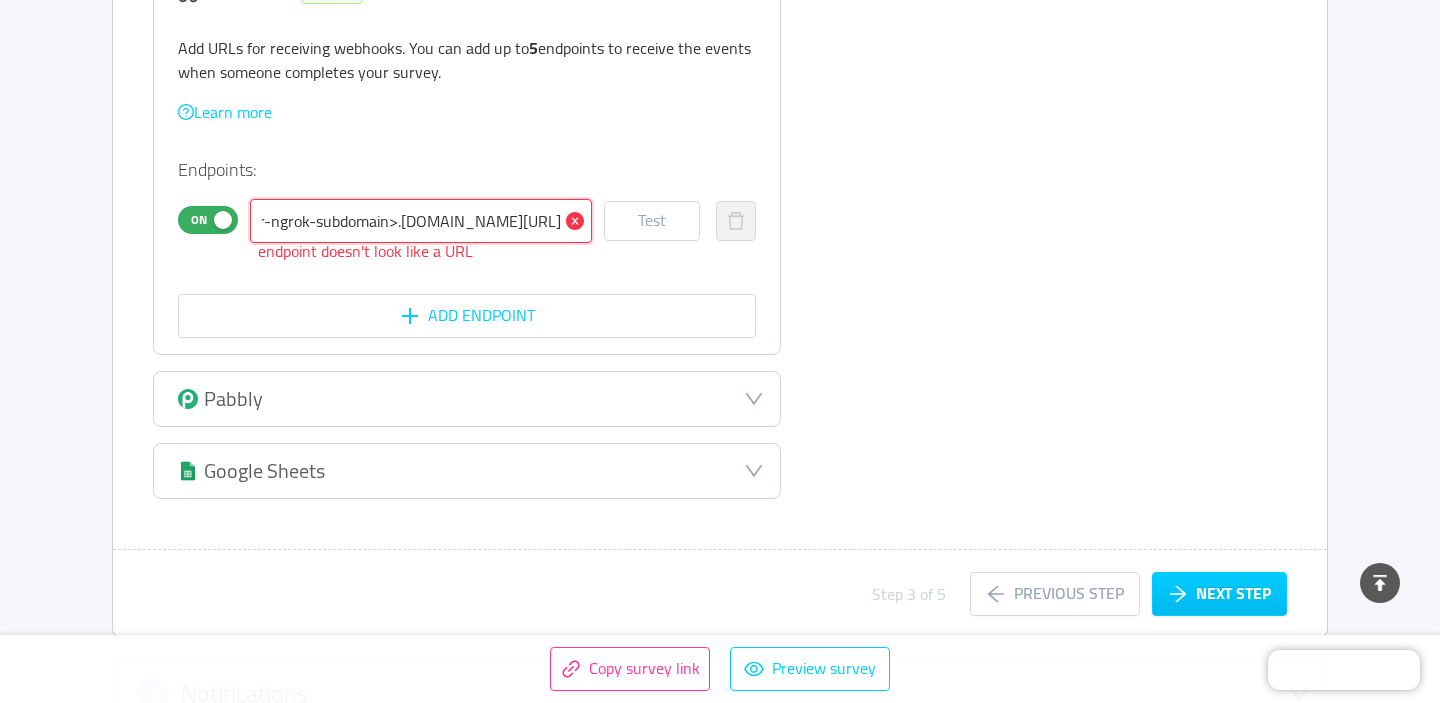 scroll, scrollTop: 0, scrollLeft: 0, axis: both 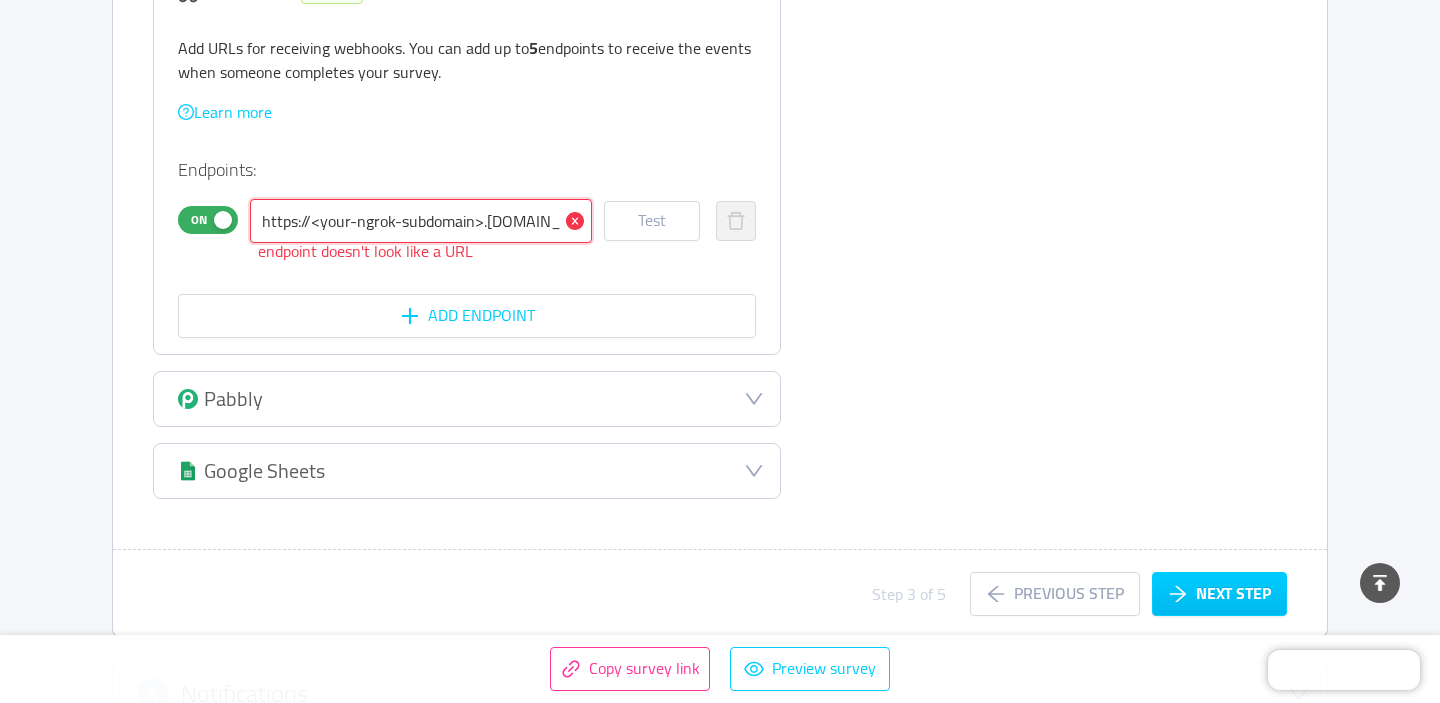 click on "https://<your-ngrok-subdomain>.ngrok.io/api/webhooks/metasurvey" at bounding box center (421, 221) 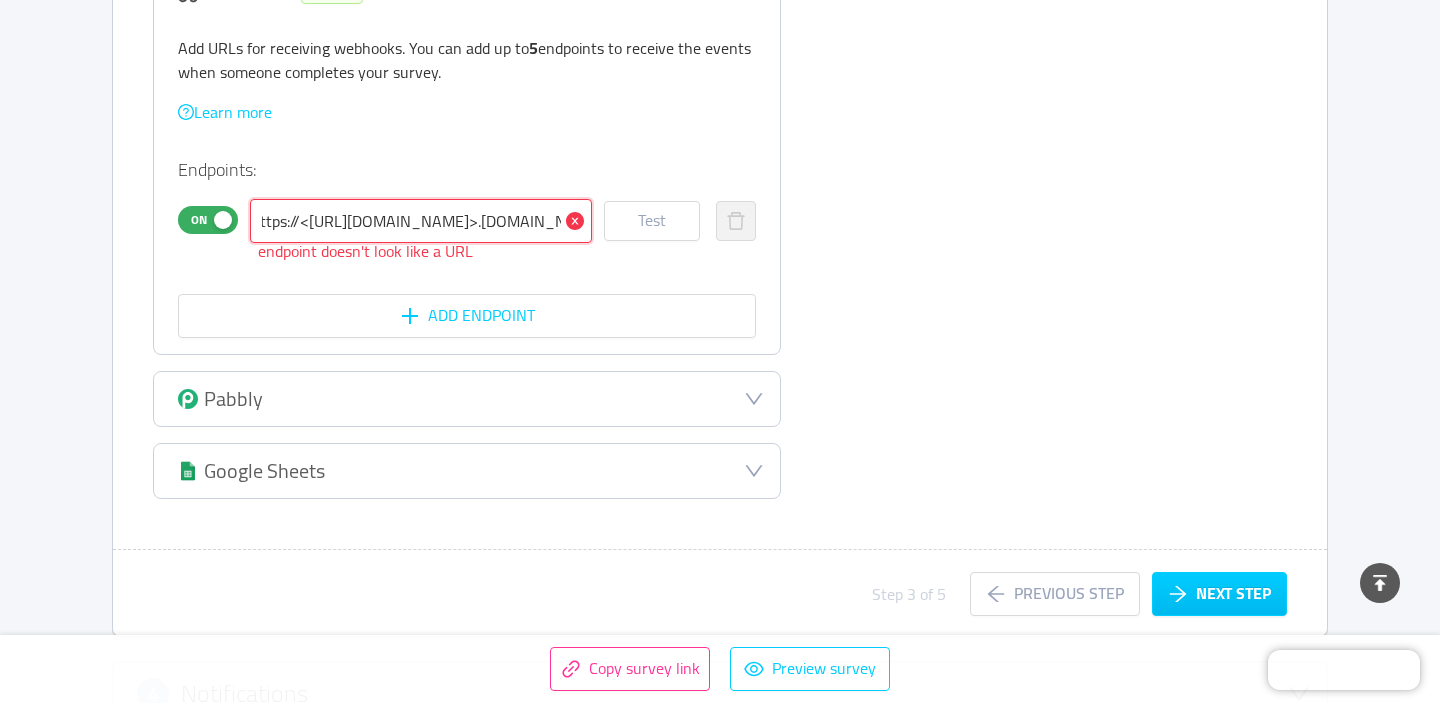 scroll, scrollTop: 0, scrollLeft: 38, axis: horizontal 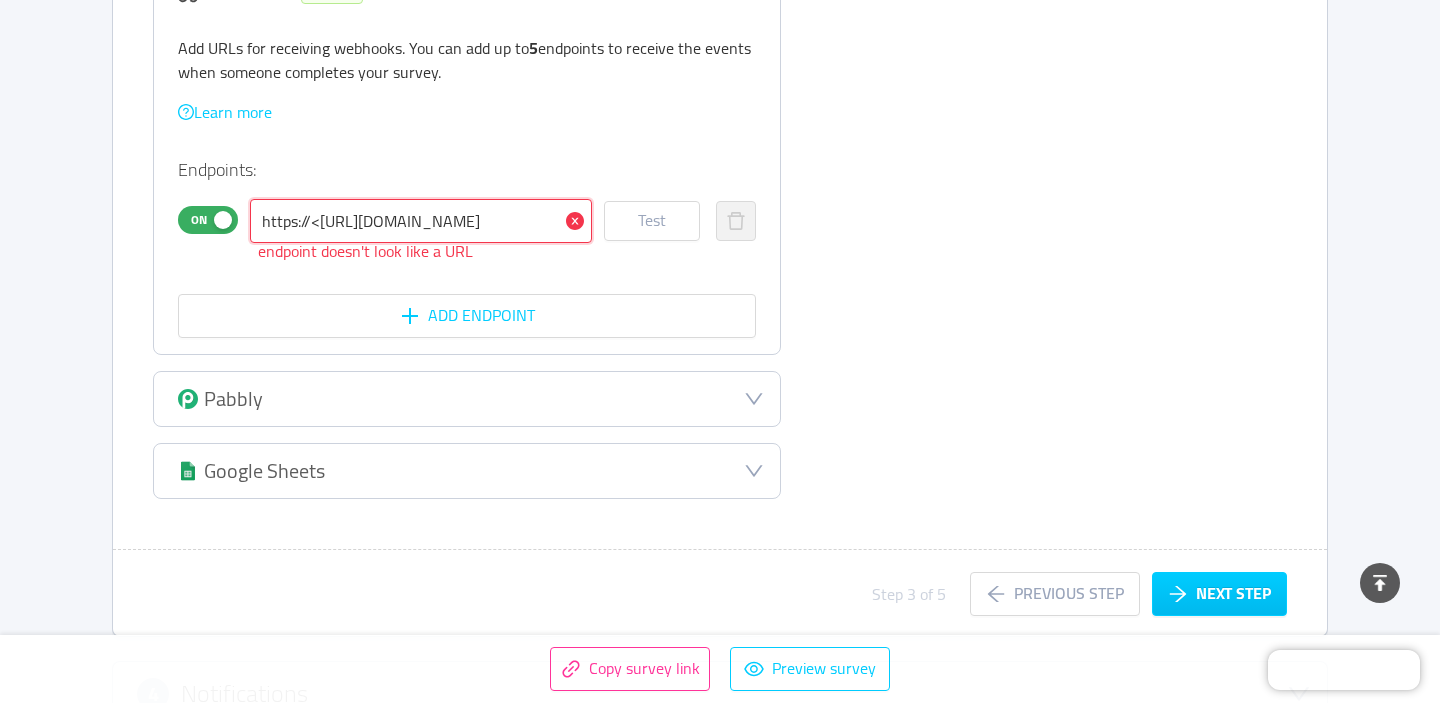 click on "https://<https://8c253ed5e59b.ngrok-free.app.ngrok.io/api/webhooks/metasurvey" at bounding box center [421, 221] 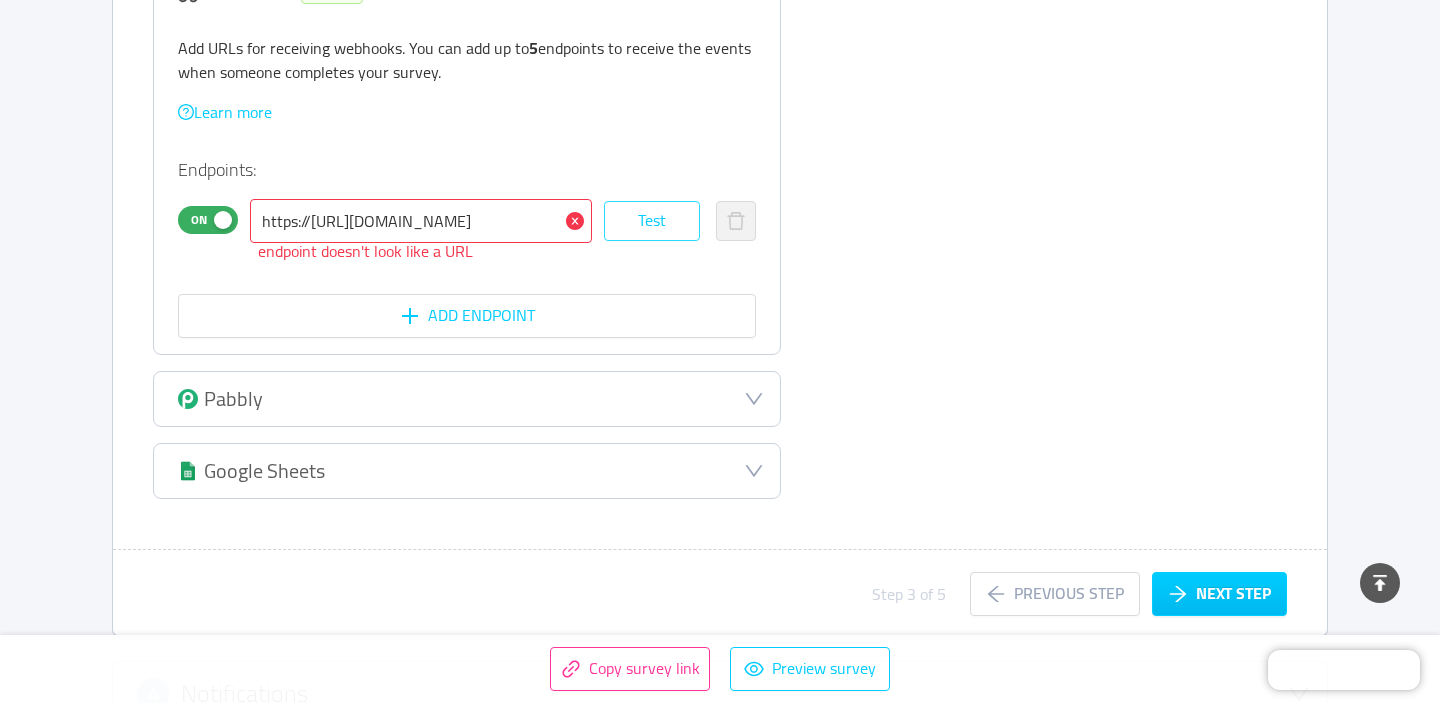 scroll, scrollTop: 0, scrollLeft: 0, axis: both 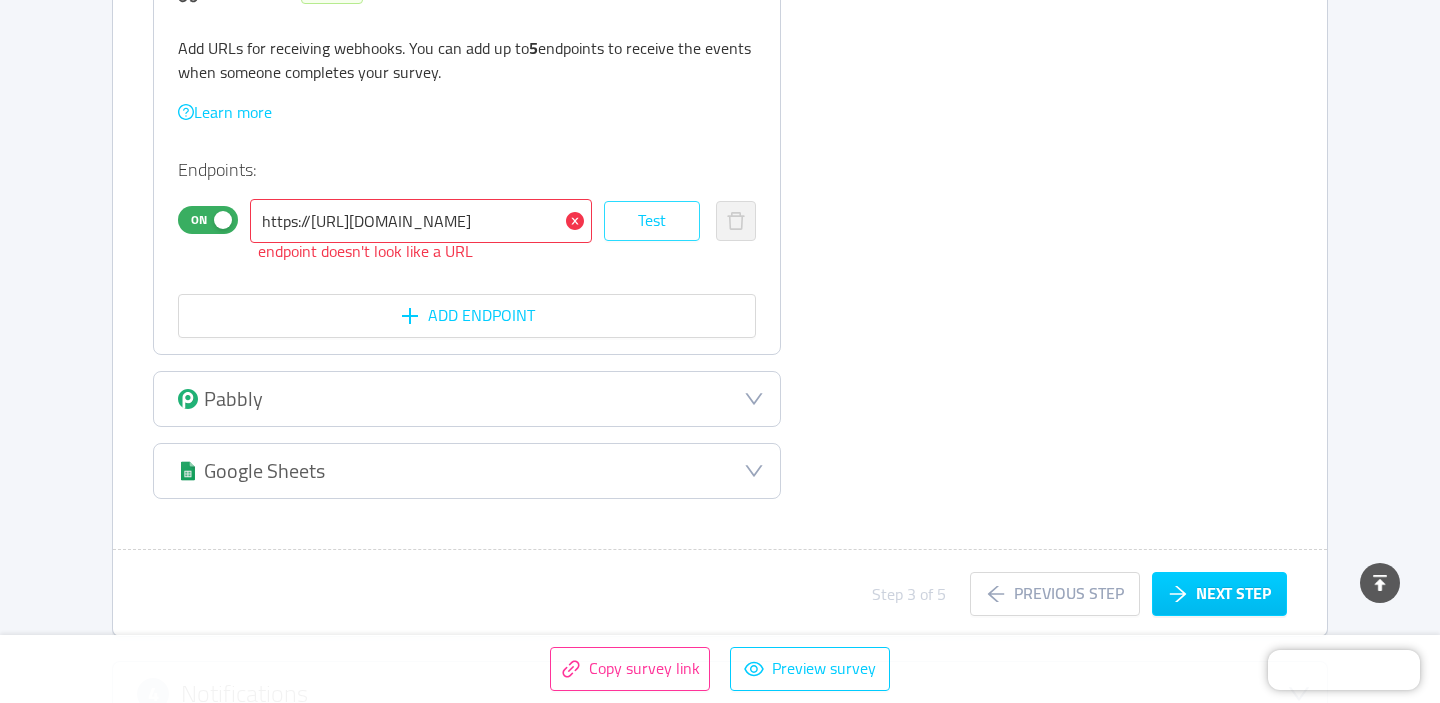 click on "Test" at bounding box center [652, 221] 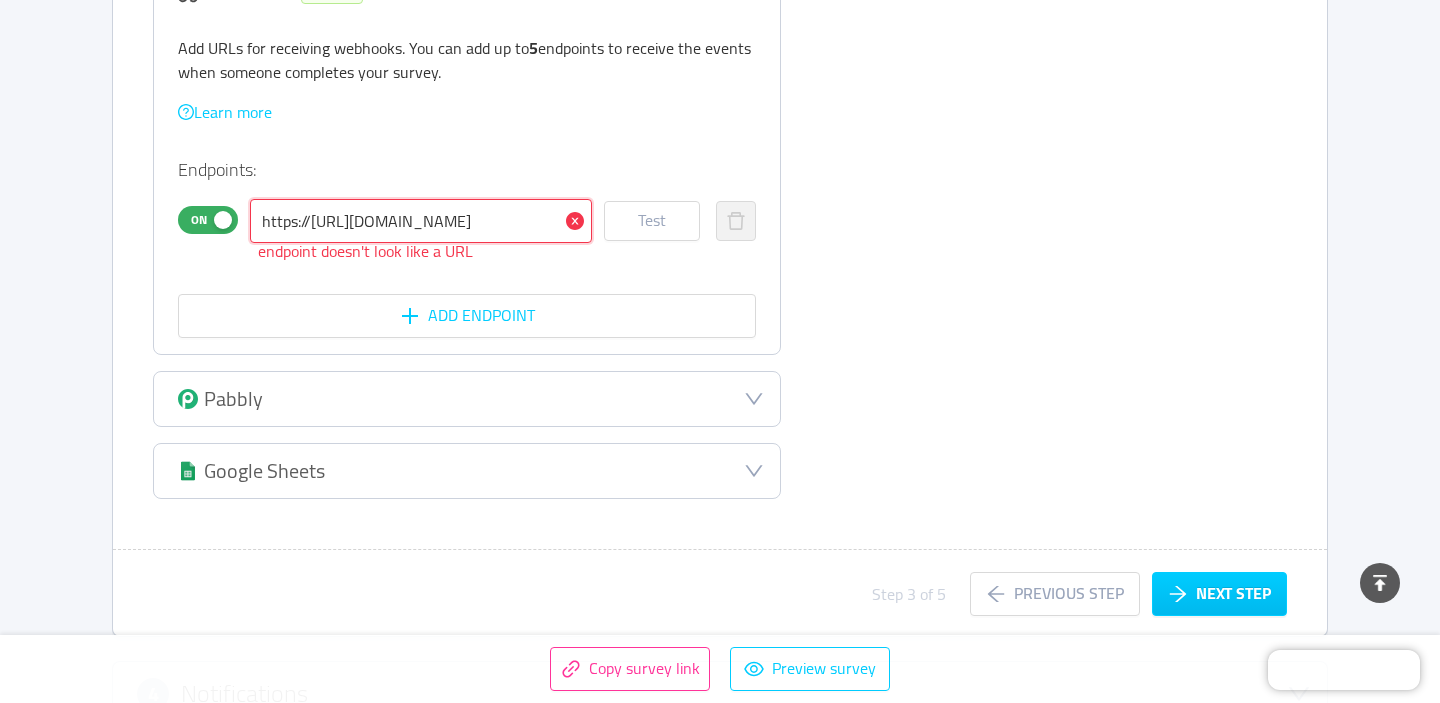 click on "https://https://8c253ed5e59b.ngrok-free.app.ngrok.io/api/webhooks/metasurvey" at bounding box center [421, 221] 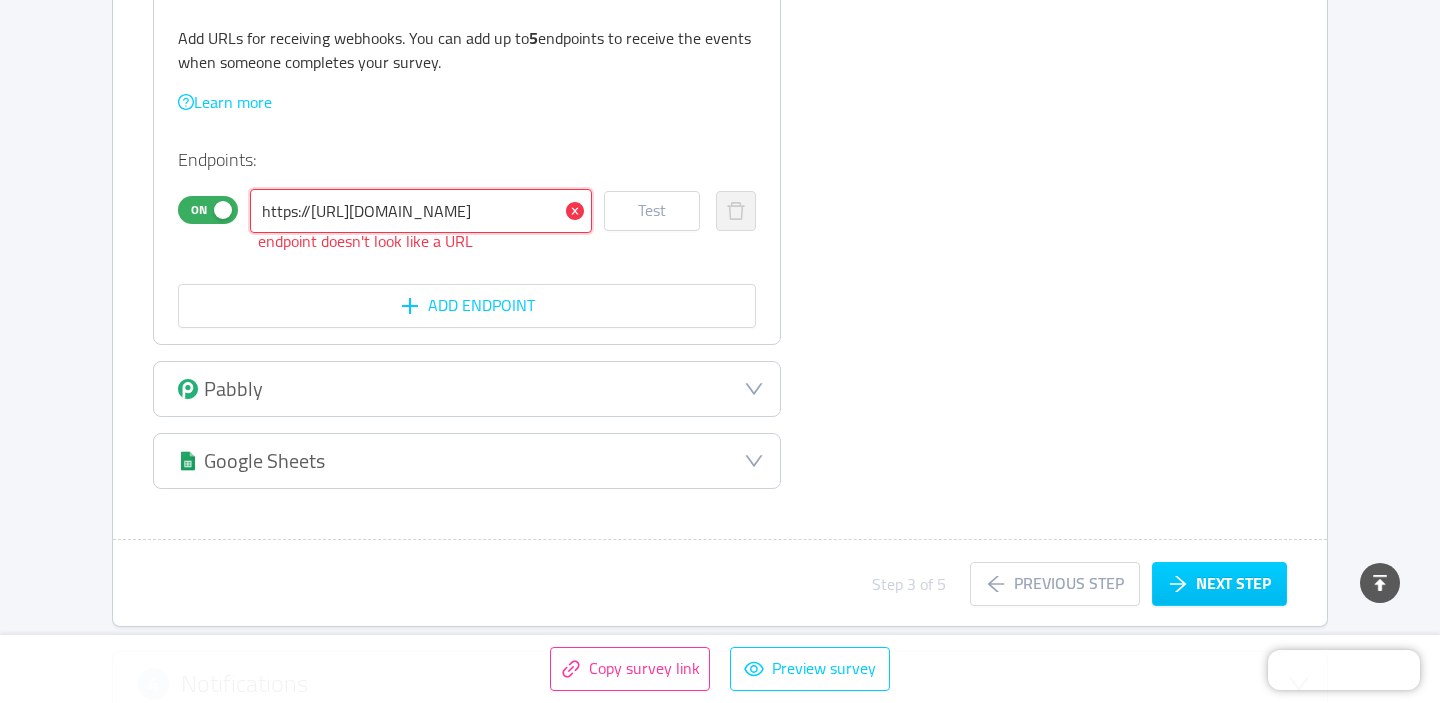 scroll, scrollTop: 631, scrollLeft: 0, axis: vertical 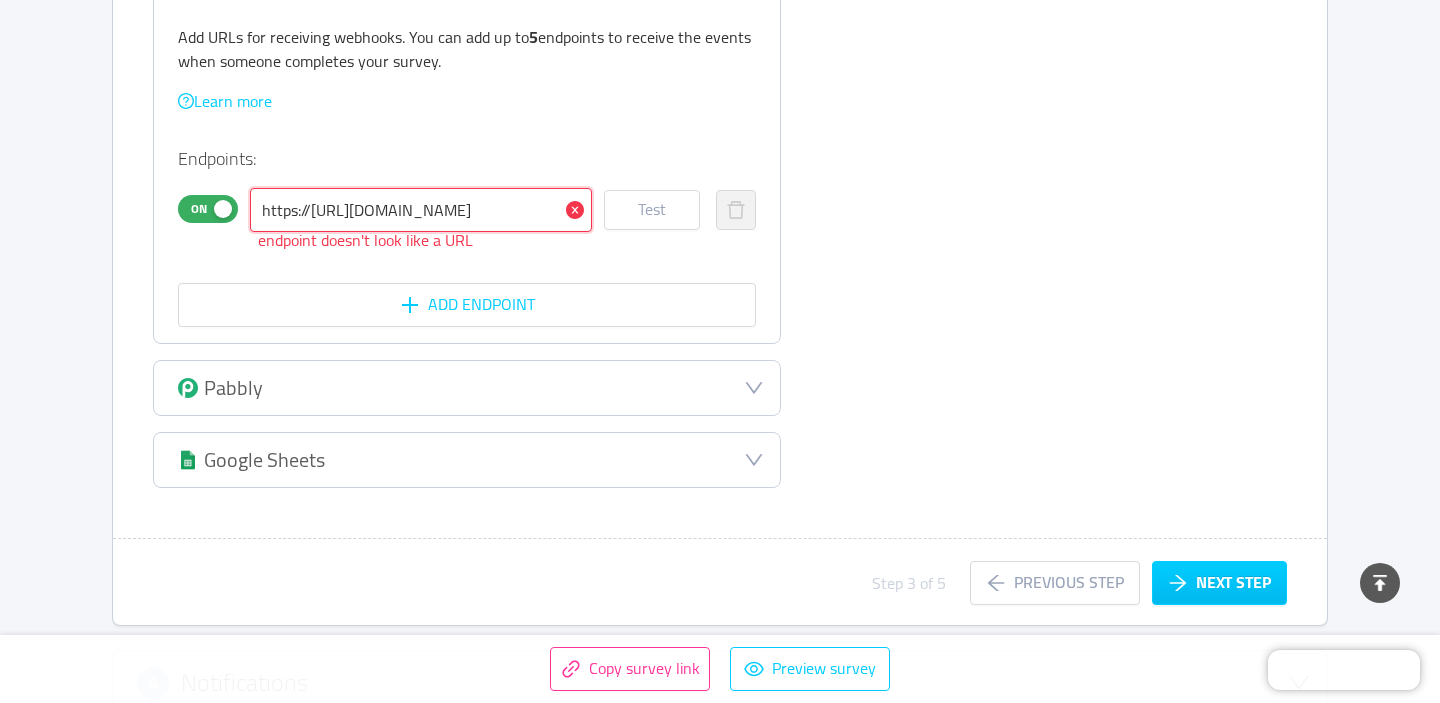 click on "https://https://8c253ed5e59b.ngrok-free.app.ngrok.io/api/webhooks/metasurvey" at bounding box center [421, 210] 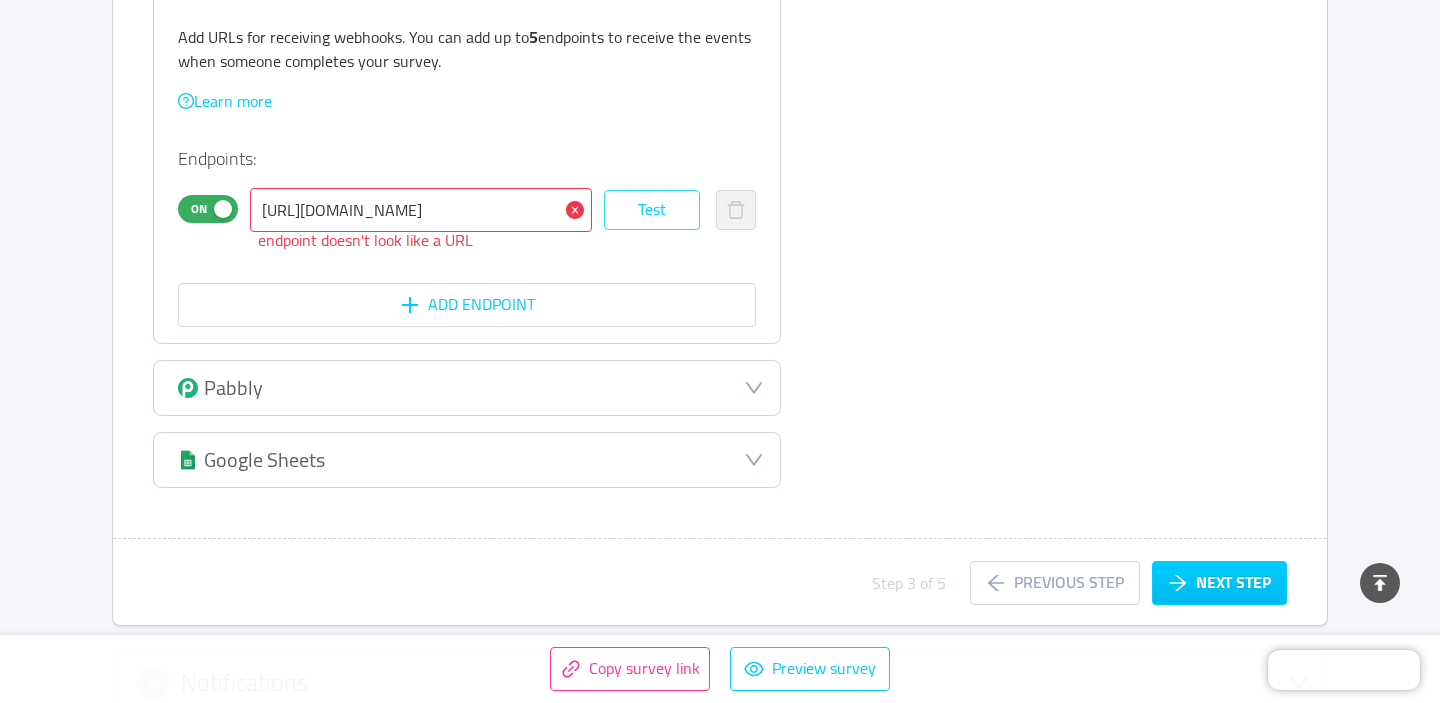 click on "Test" at bounding box center (652, 210) 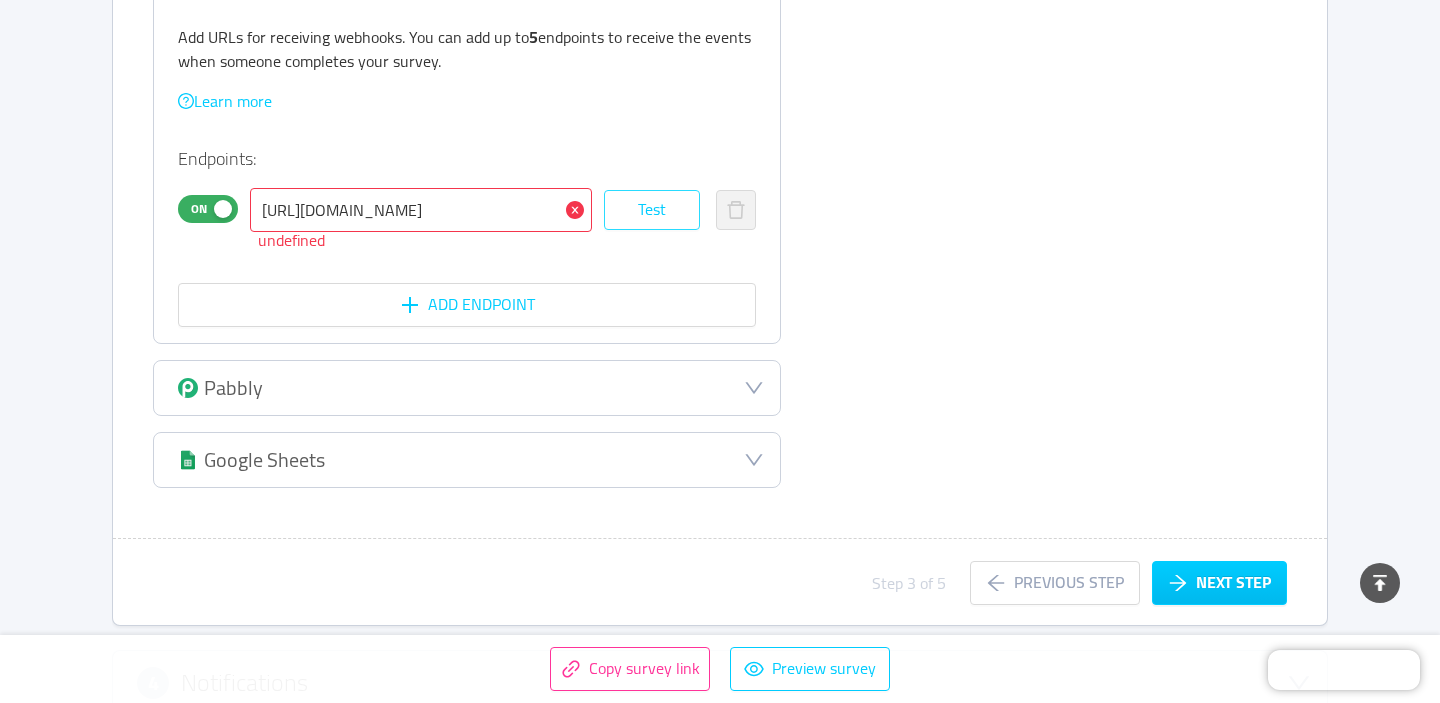 scroll, scrollTop: 0, scrollLeft: 0, axis: both 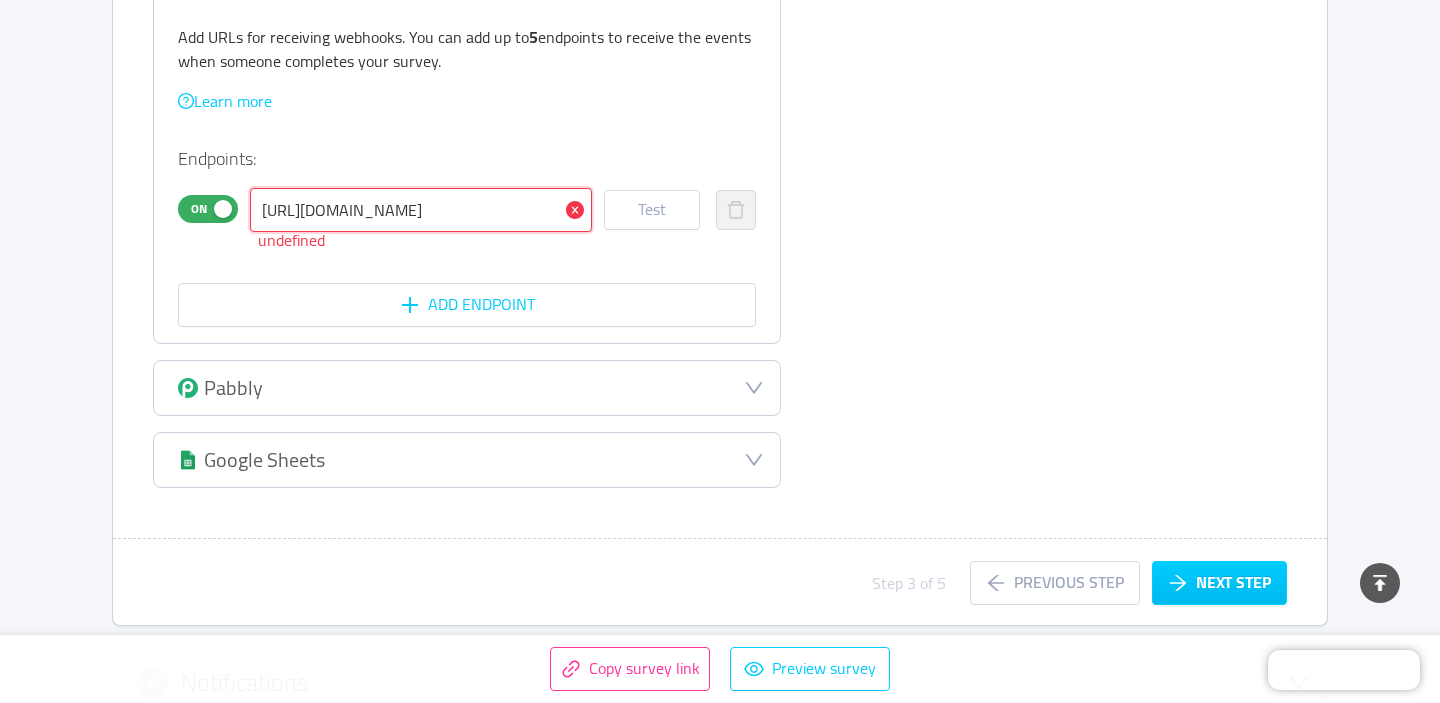 click on "https://8c253ed5e59b.ngrok-free.app.ngrok.io/api/webhooks/metasurvey" at bounding box center [421, 210] 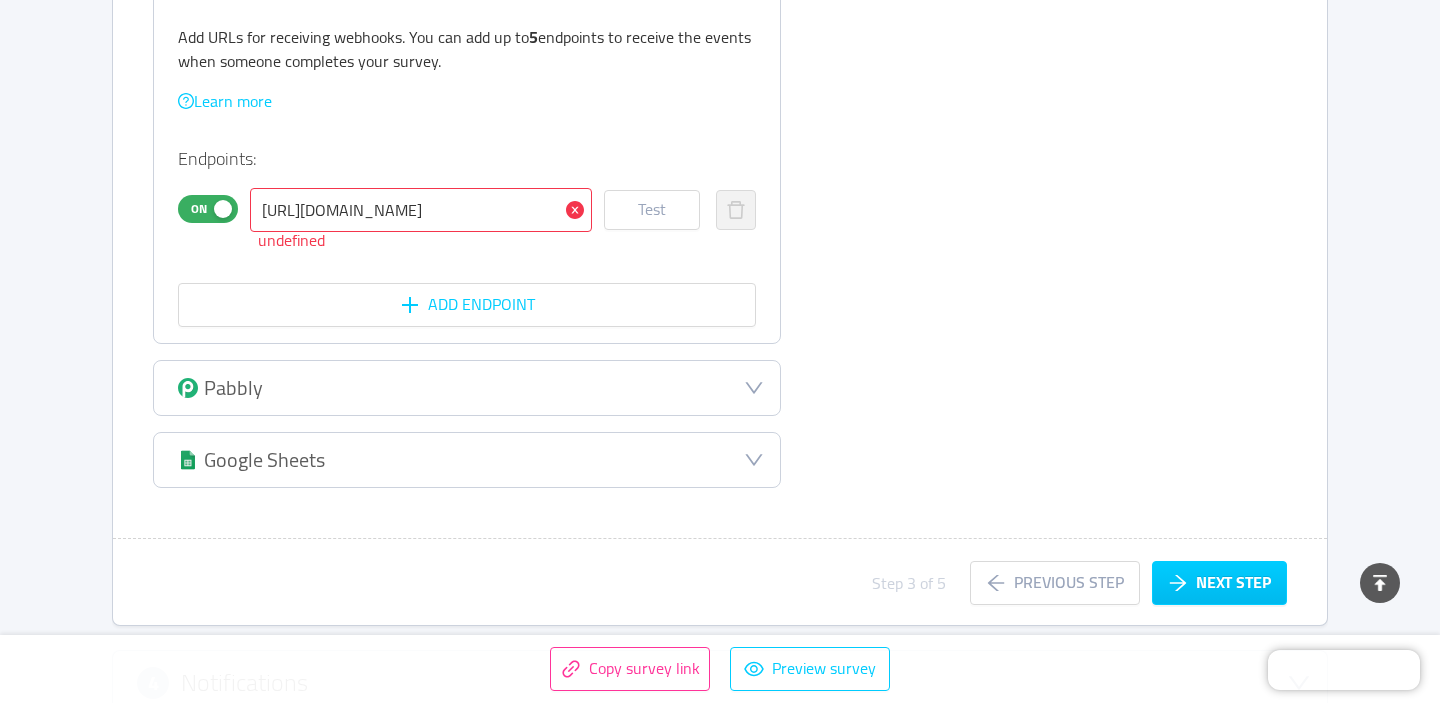 click on "Endpoints:" at bounding box center [467, 158] 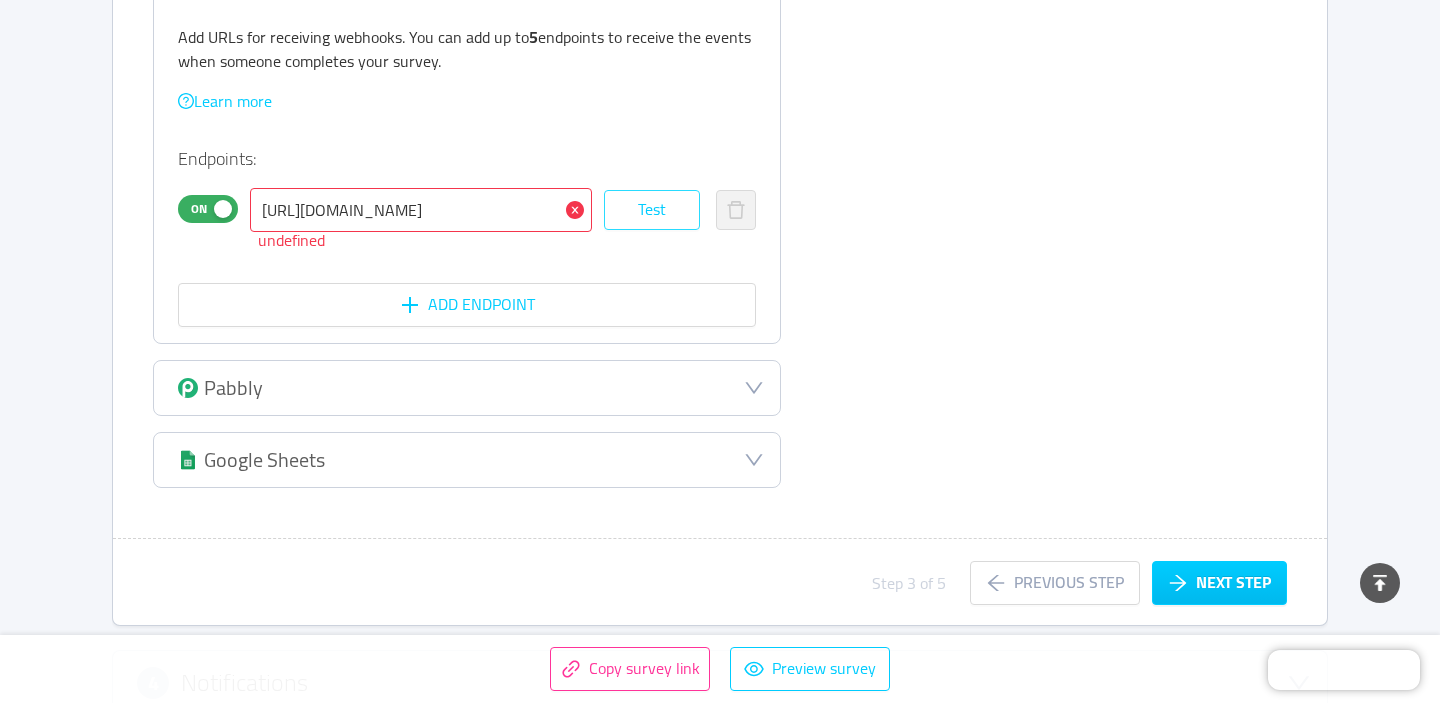 click on "Test" at bounding box center (652, 210) 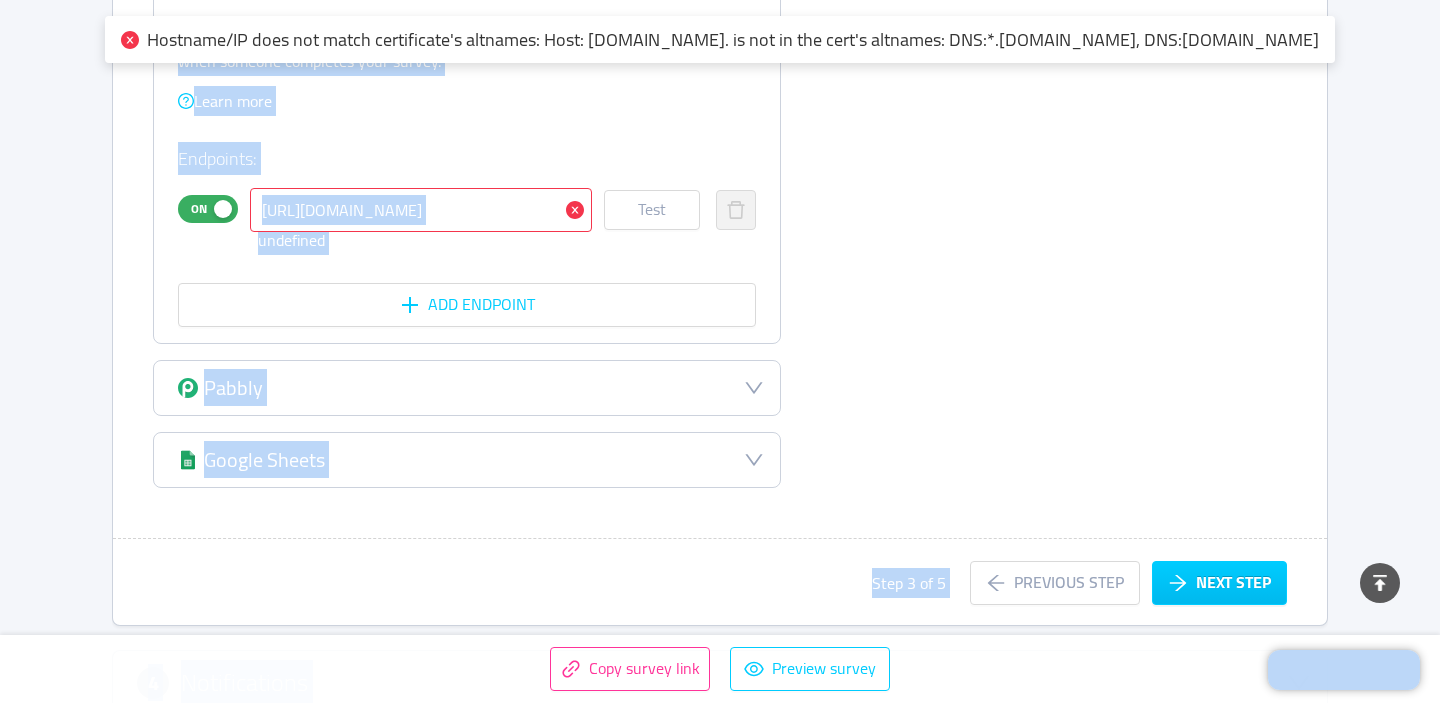 drag, startPoint x: 127, startPoint y: 41, endPoint x: 1290, endPoint y: 11, distance: 1163.3868 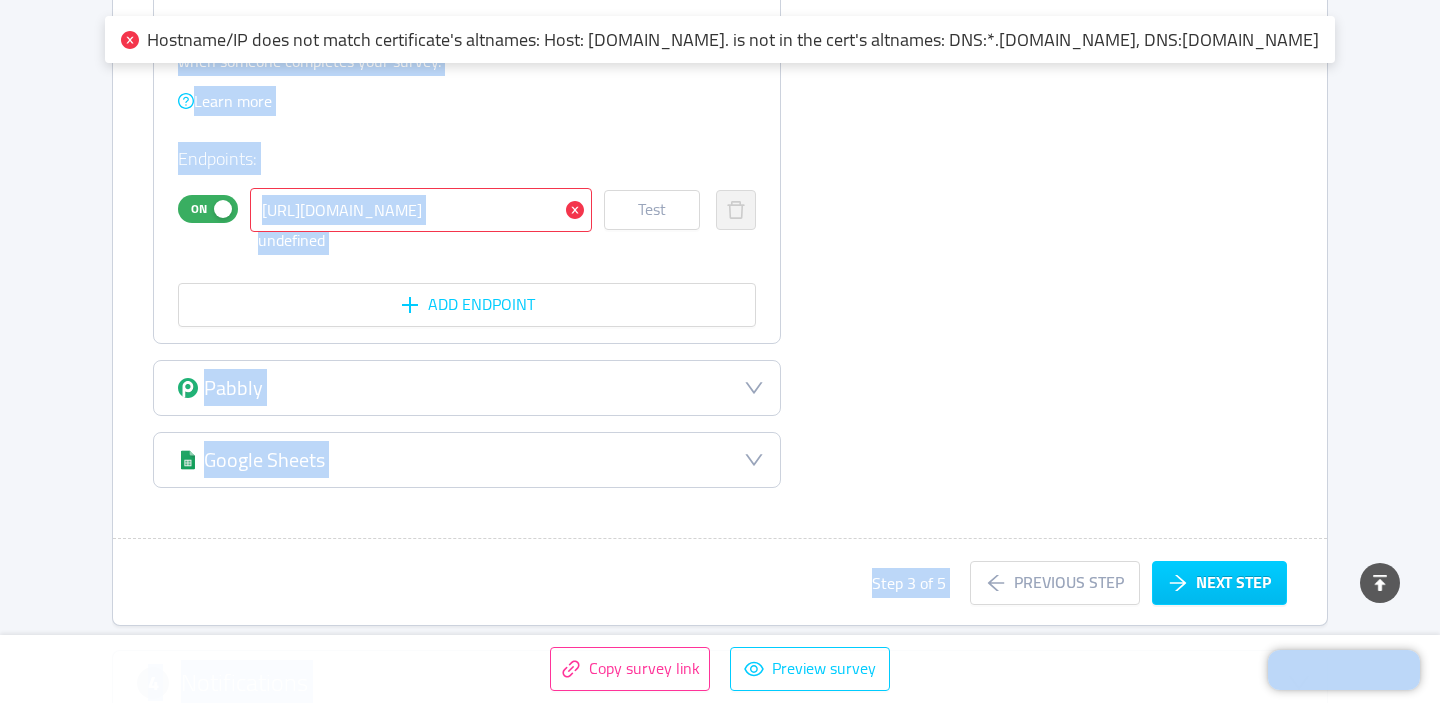 drag, startPoint x: 1345, startPoint y: 44, endPoint x: 406, endPoint y: 34, distance: 939.0532 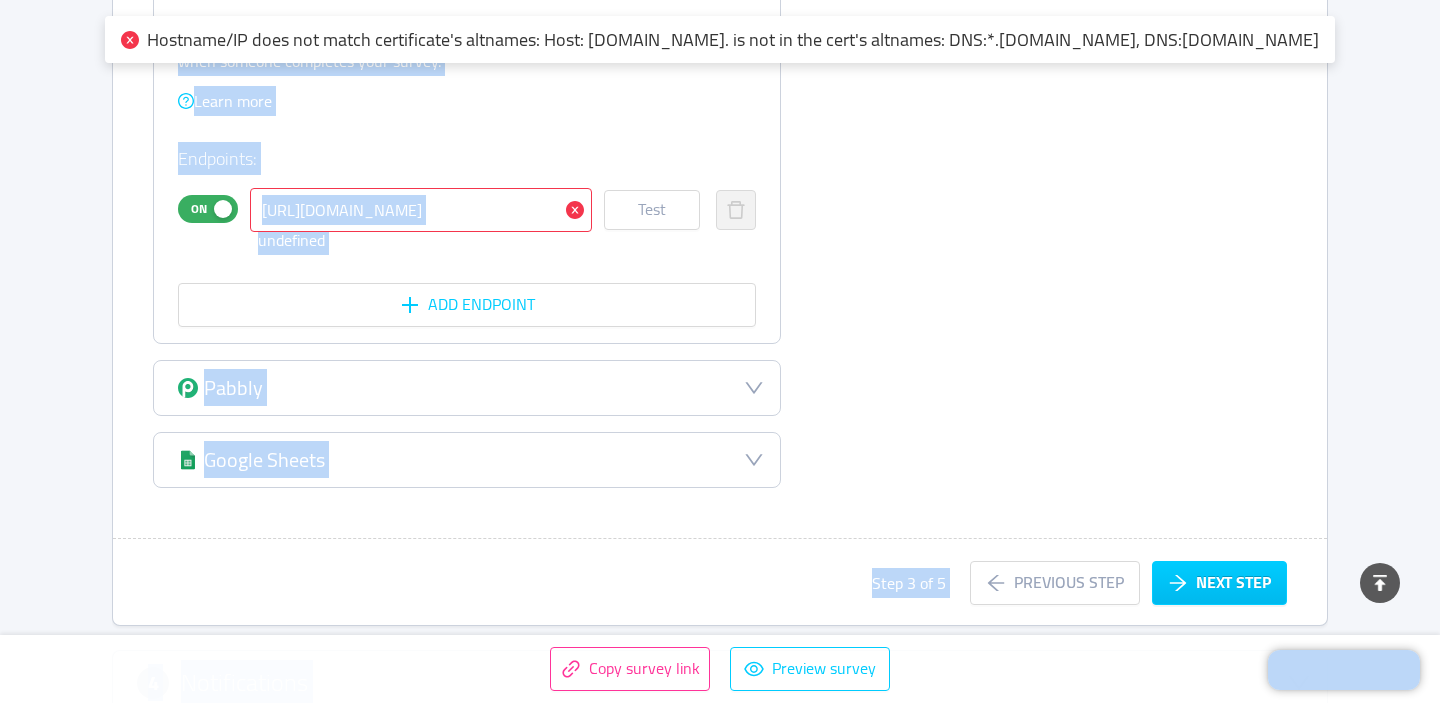 copy on "Hostname/IP does not match certificate's altnames: Host: 8c253ed5e59b.ngrok-free.app.ngrok.io. is not in the cert's altnames: DNS:*.eu.ngrok.io, DNS:eu.ngrok.io" 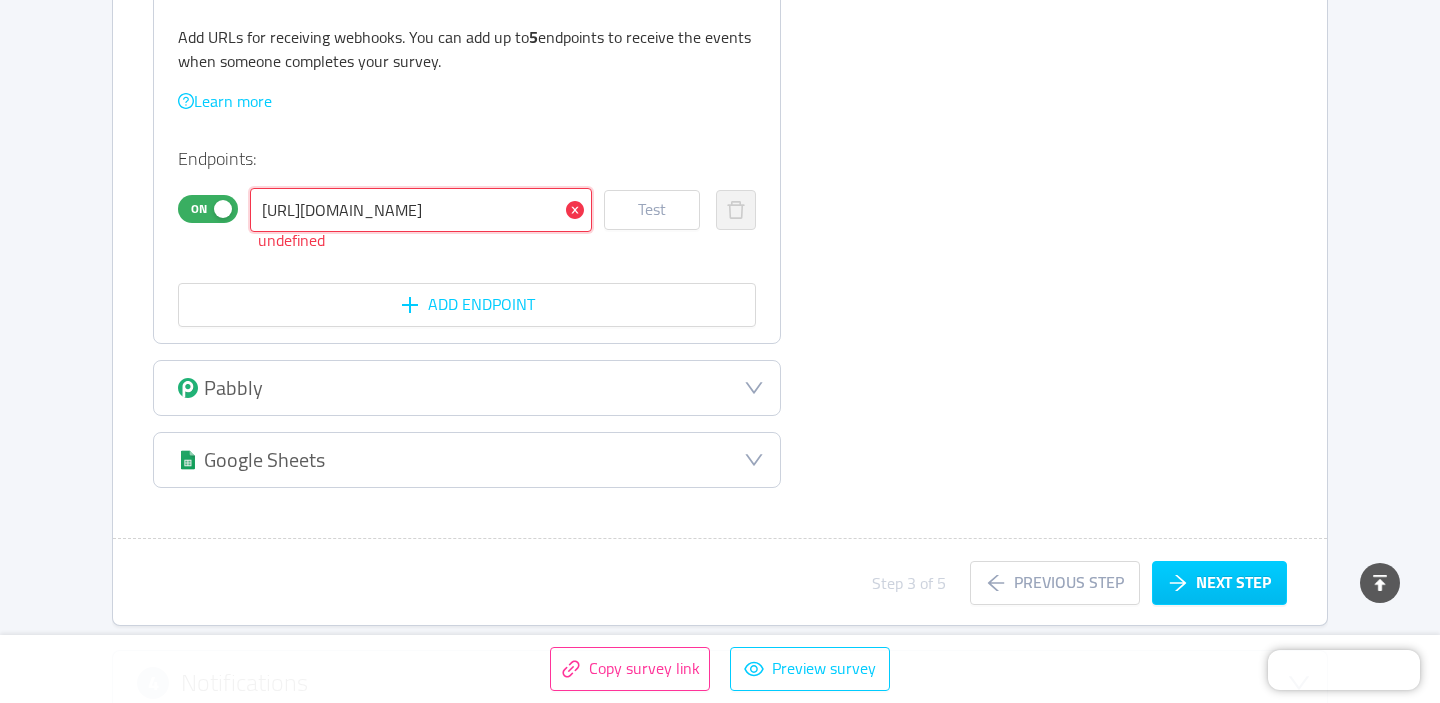click on "https://8c253ed5e59b.ngrok-free.app.ngrok.io/api/webhooks/metasurvey" at bounding box center [421, 210] 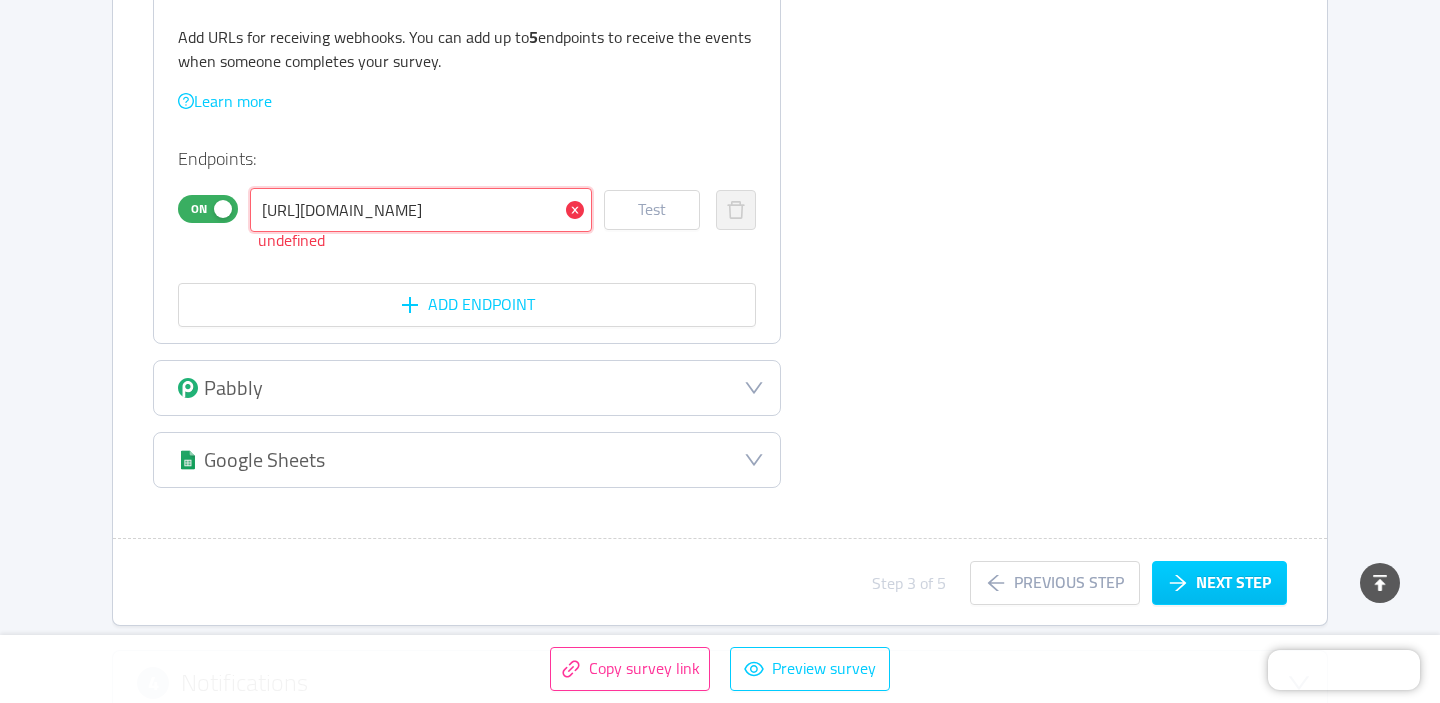 paste on "/api/webhooks/metasurvey" 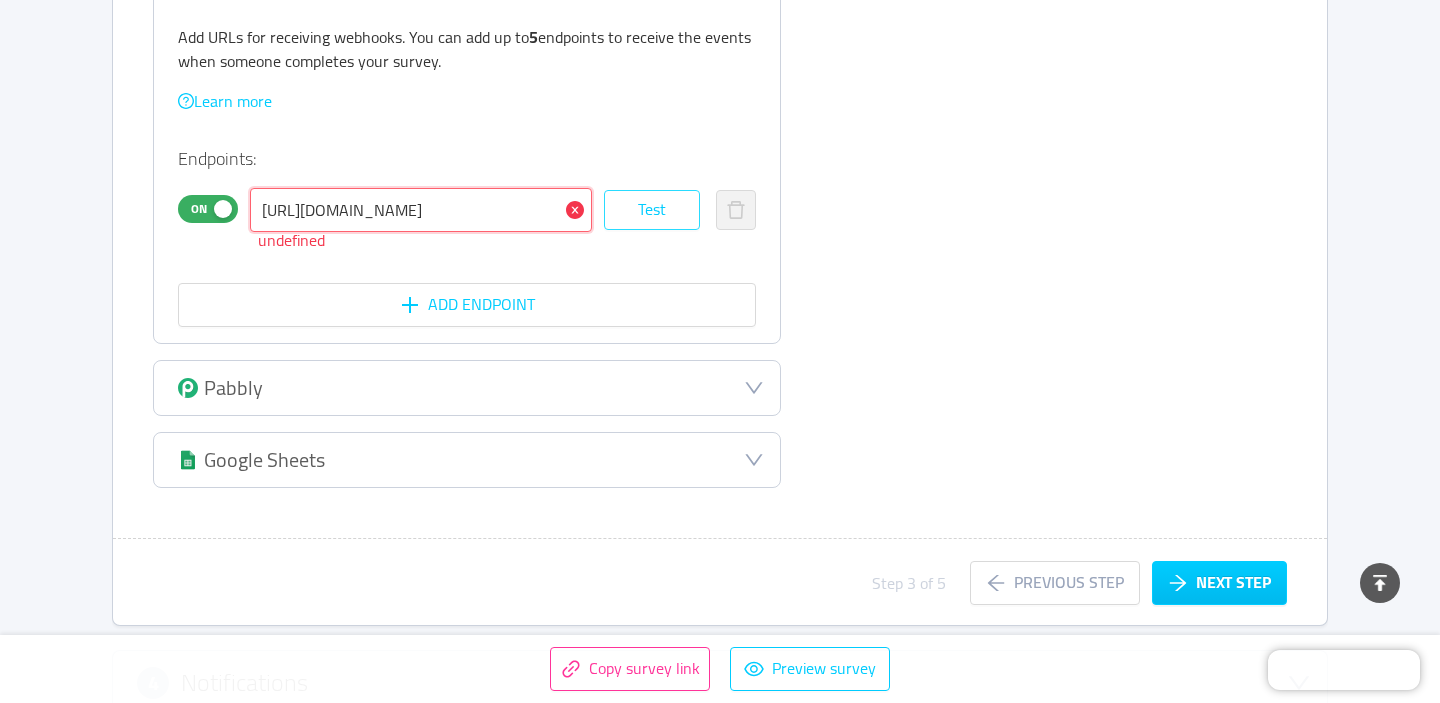 type on "[URL][DOMAIN_NAME]" 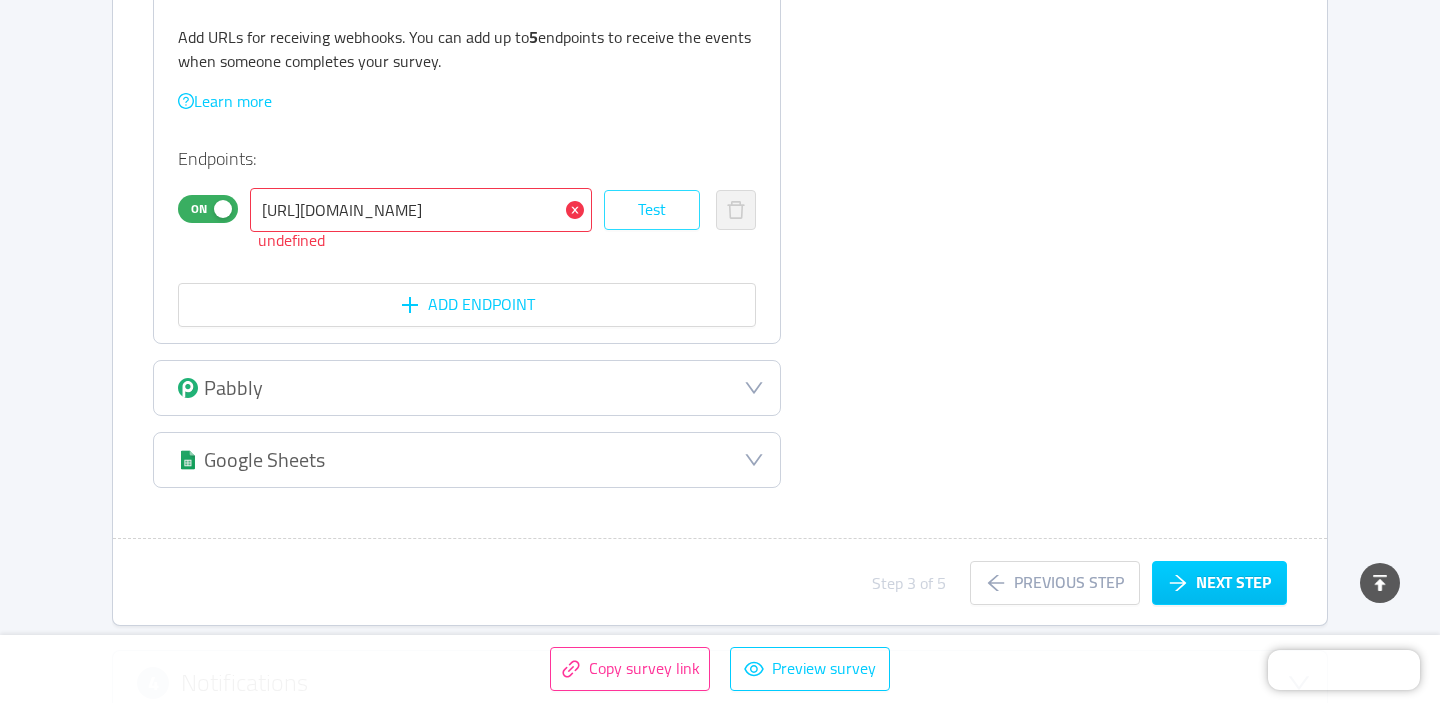 click on "Test" at bounding box center (652, 210) 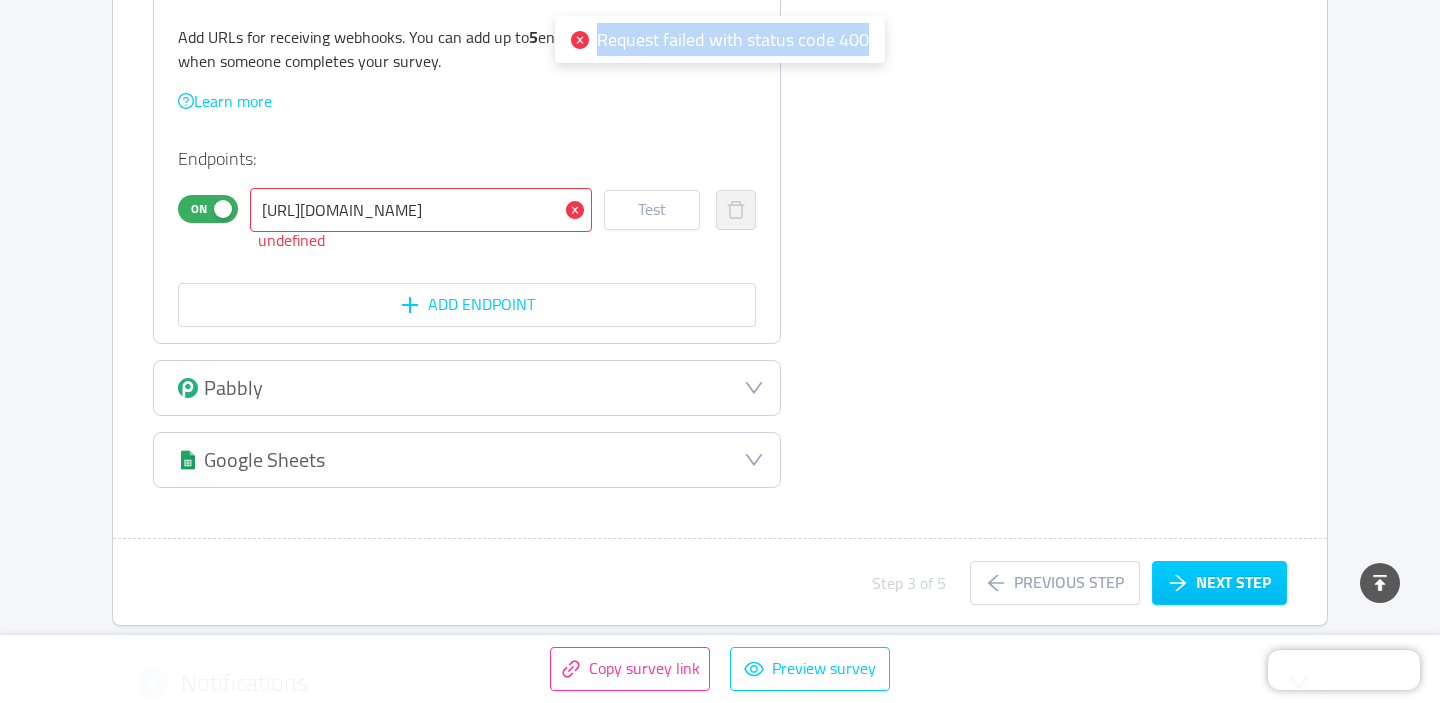 drag, startPoint x: 870, startPoint y: 40, endPoint x: 600, endPoint y: 42, distance: 270.00742 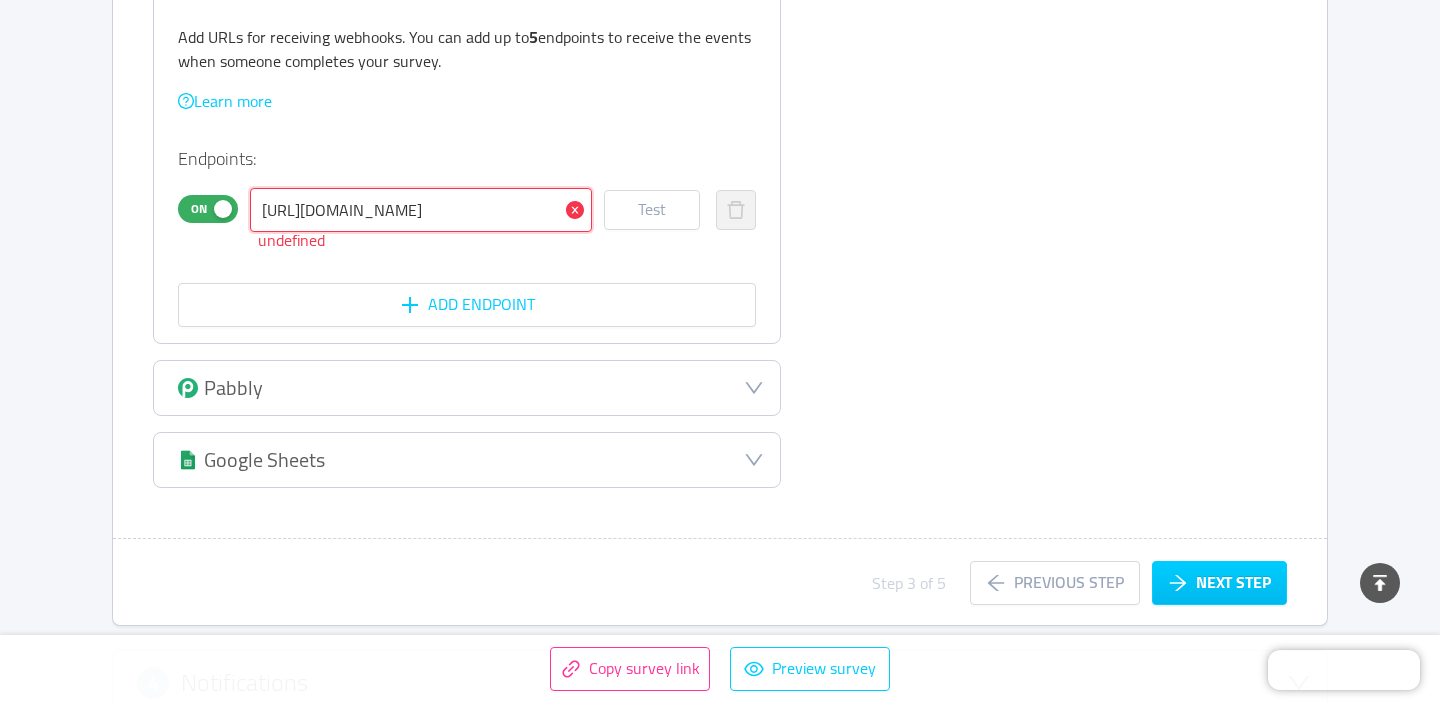 click on "[URL][DOMAIN_NAME]" at bounding box center (421, 210) 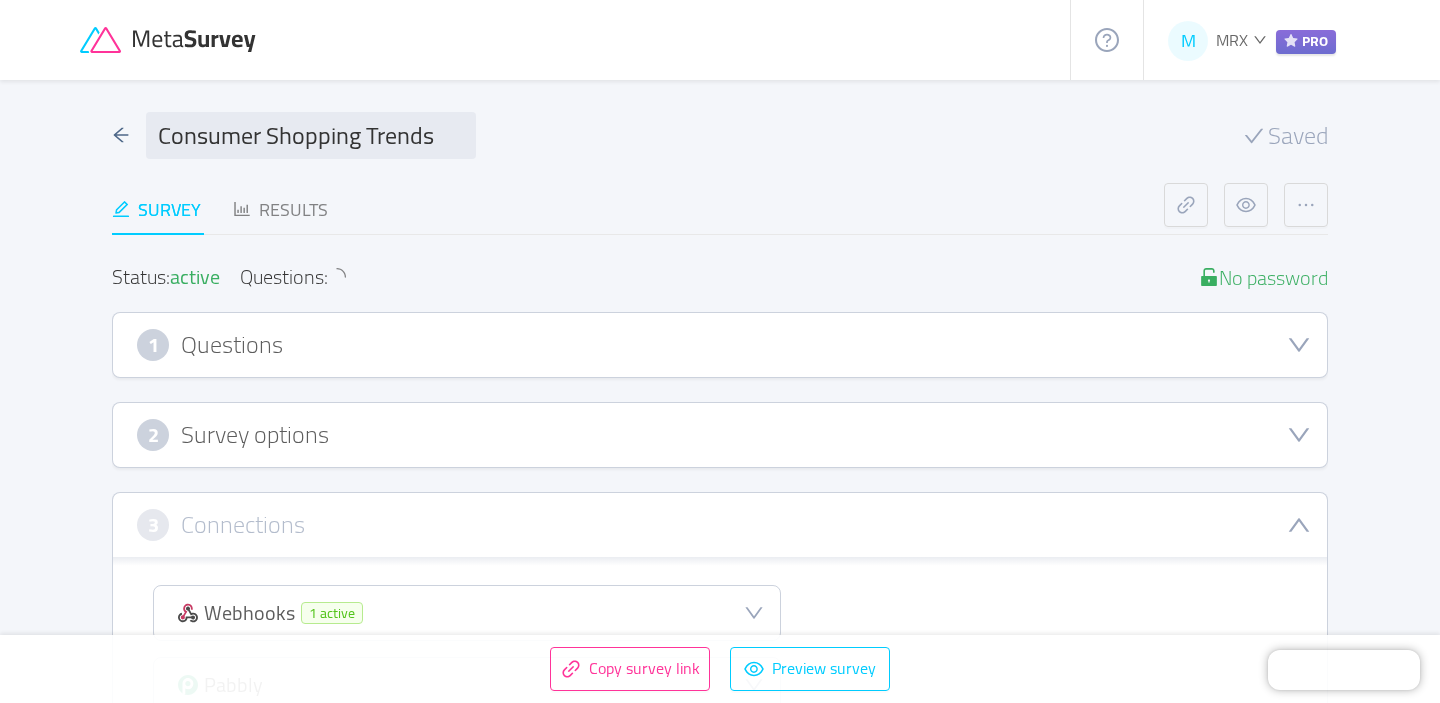 scroll, scrollTop: 495, scrollLeft: 0, axis: vertical 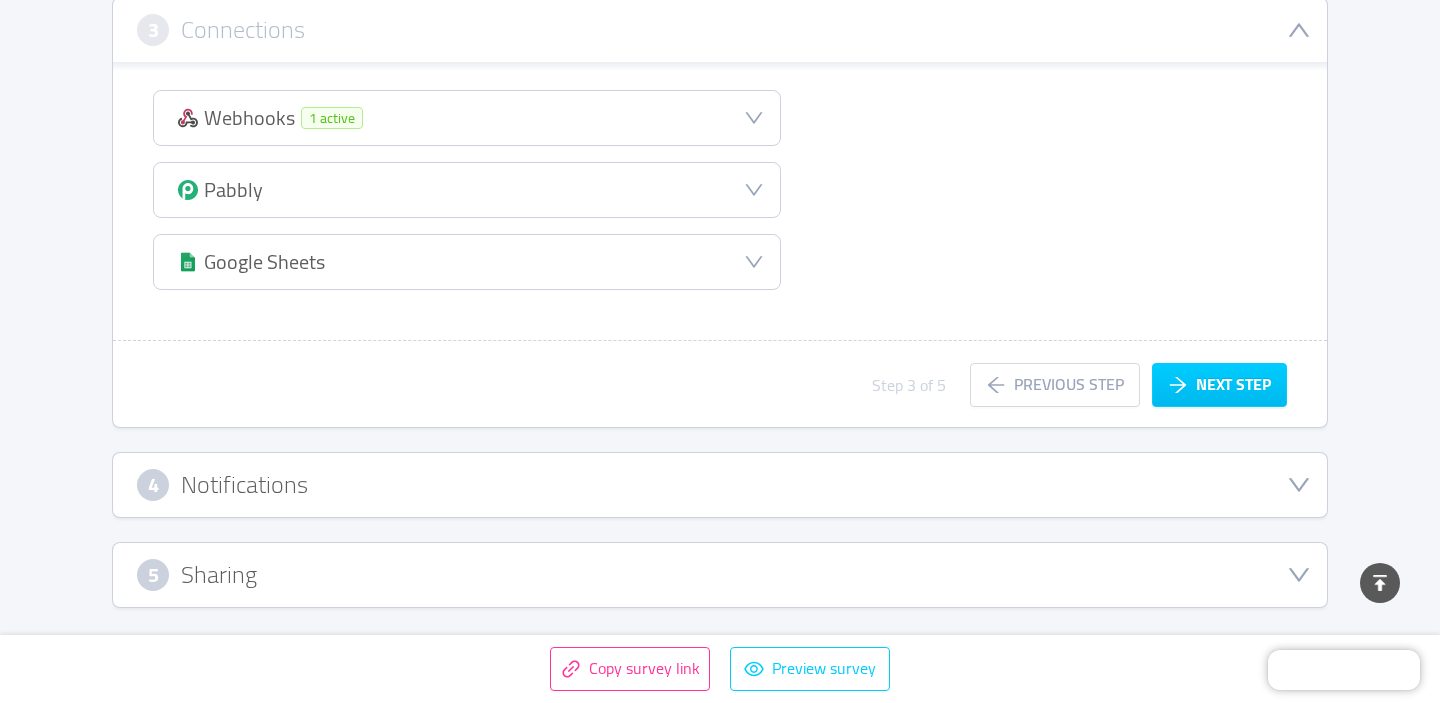 type 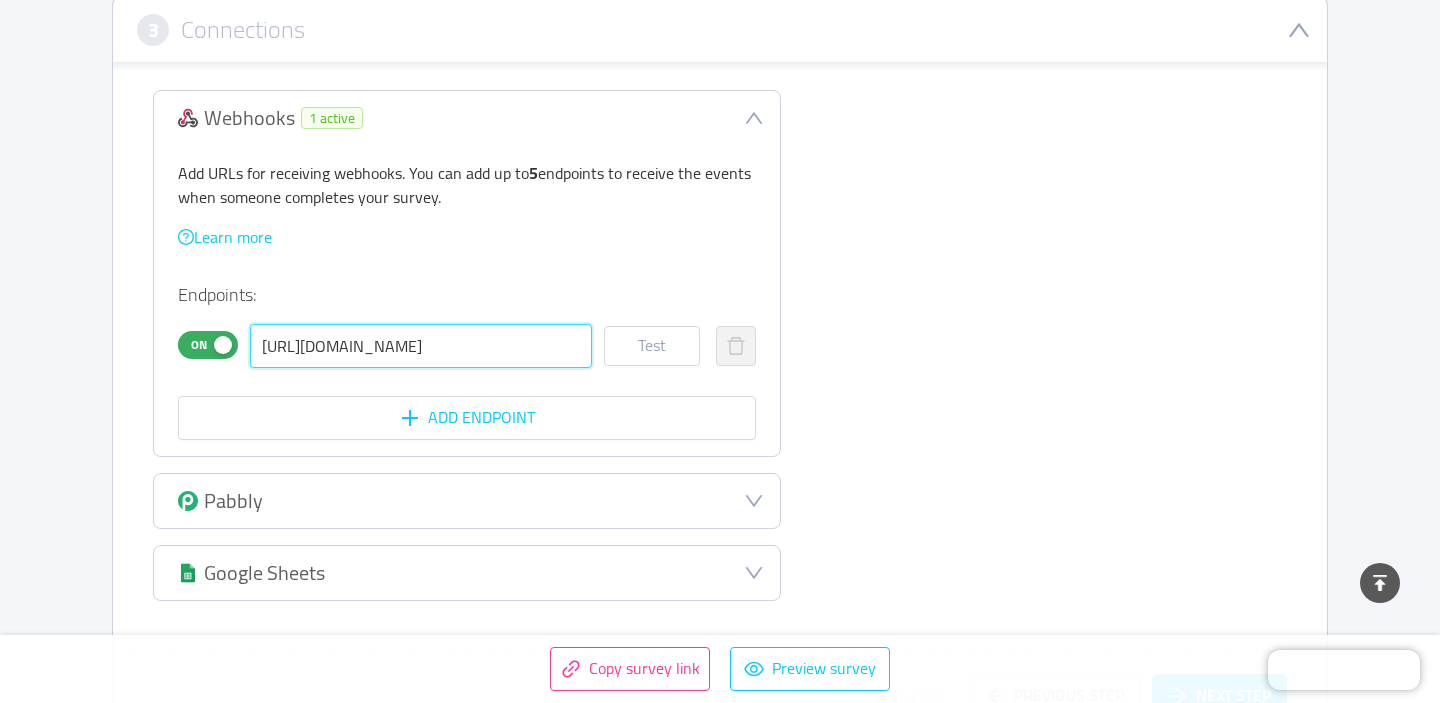 click on "[URL][DOMAIN_NAME]" at bounding box center (421, 346) 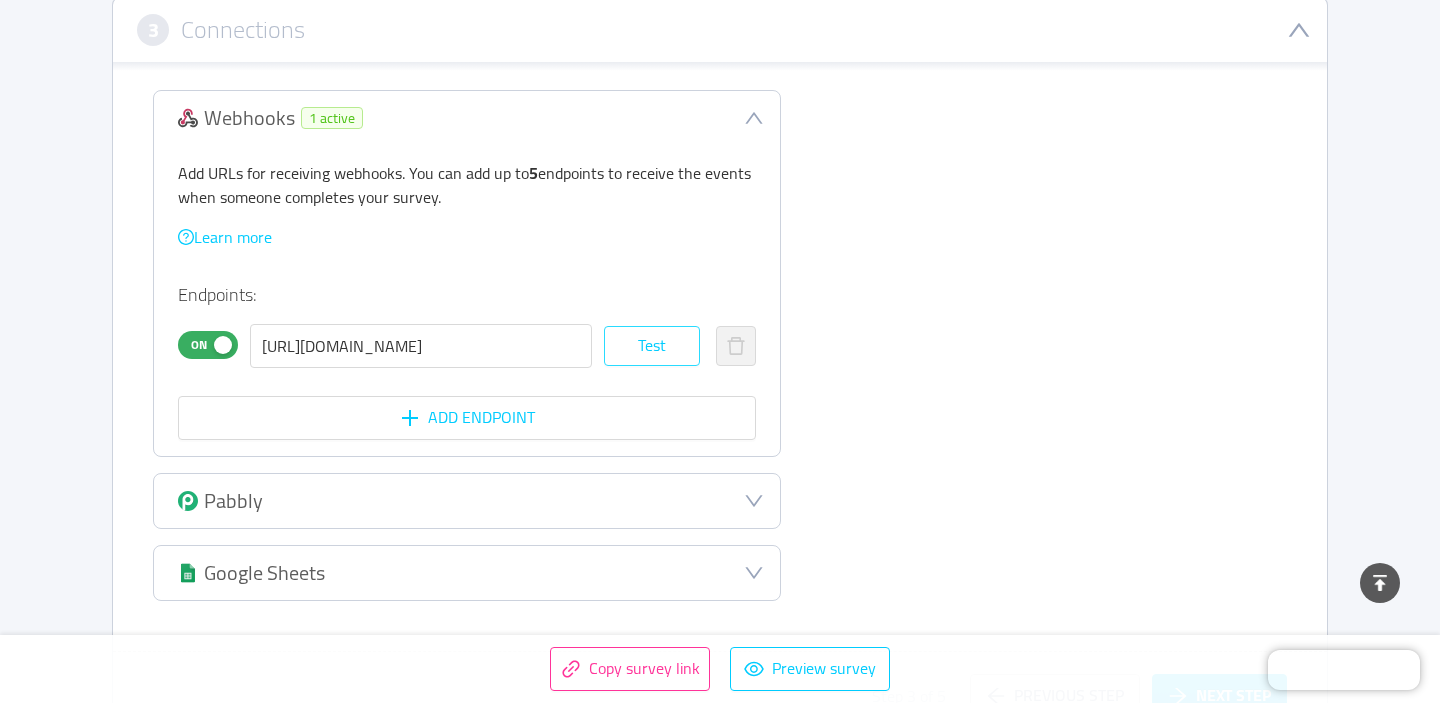 click on "Test" at bounding box center (652, 346) 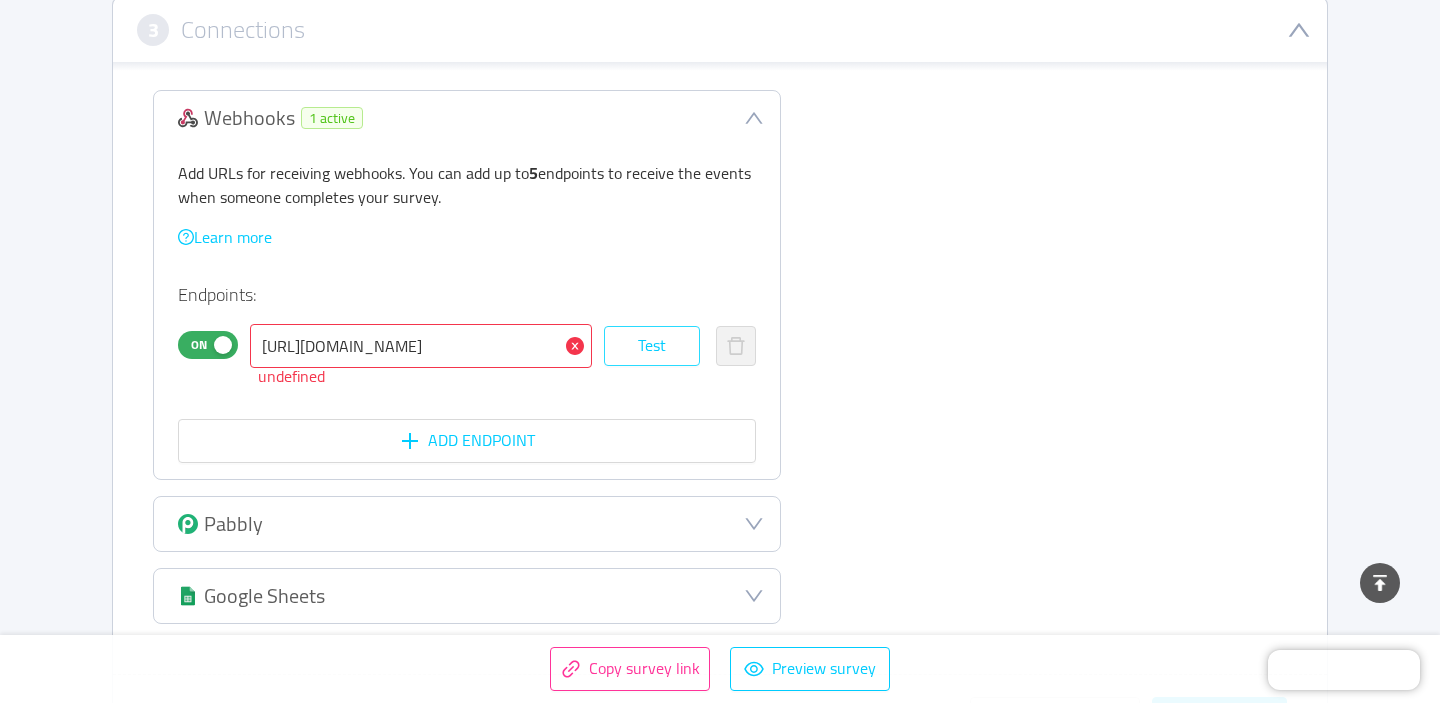 click on "Test" at bounding box center (652, 346) 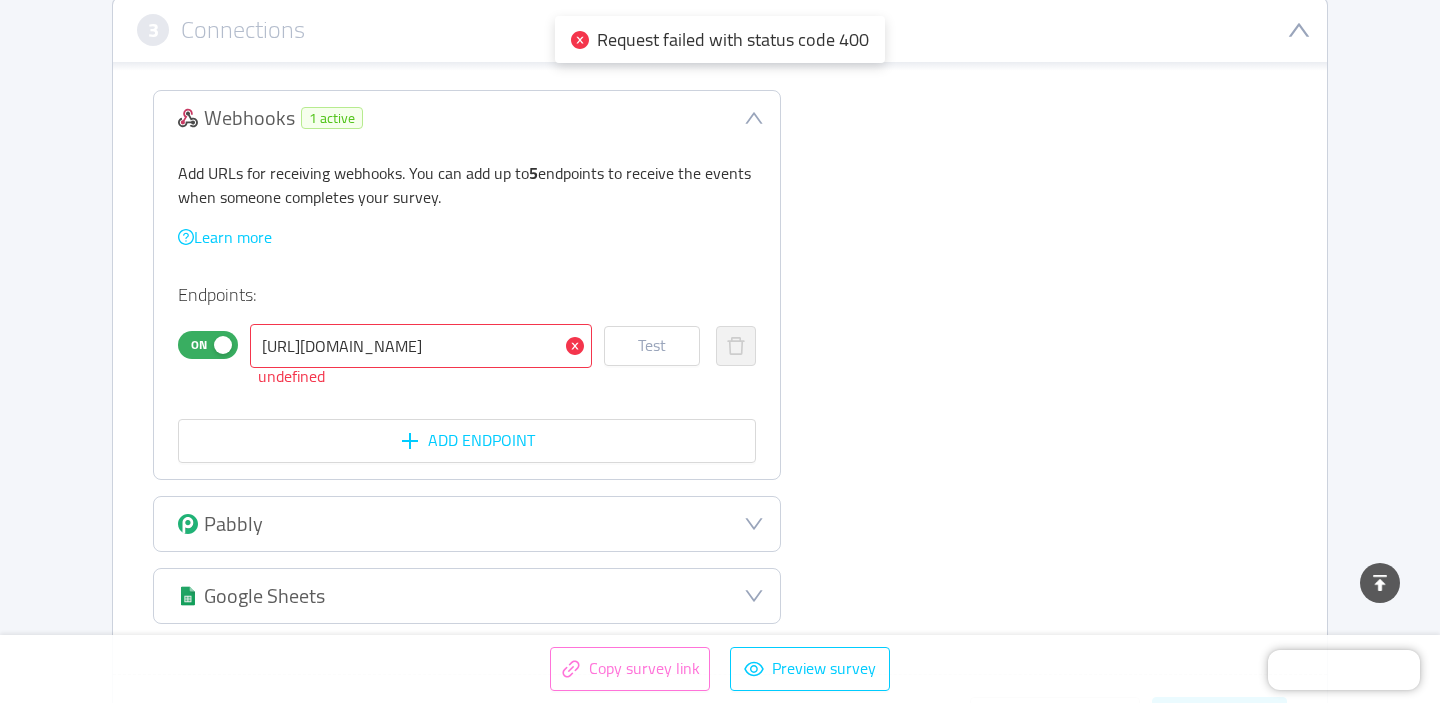 click on "Copy survey link" at bounding box center [630, 669] 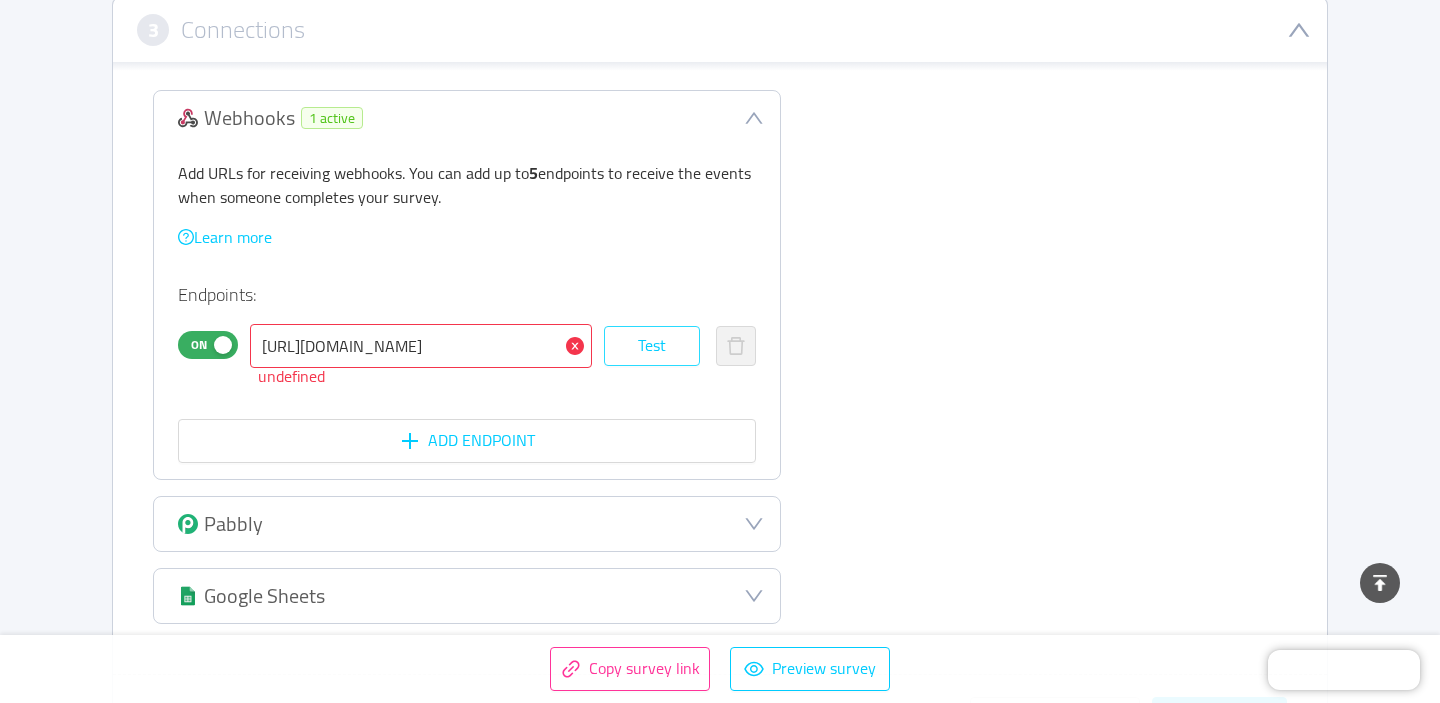 click on "Test" at bounding box center (652, 346) 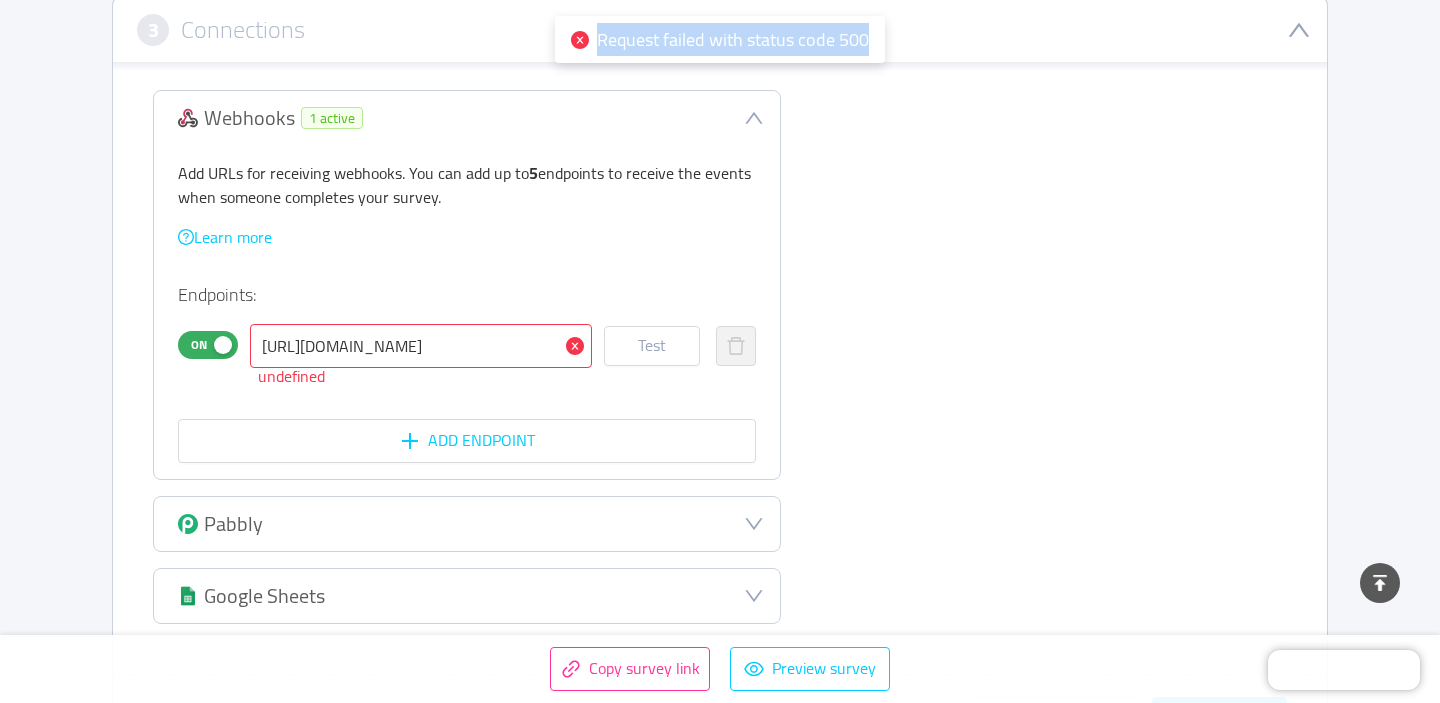 drag, startPoint x: 596, startPoint y: 40, endPoint x: 863, endPoint y: 45, distance: 267.0468 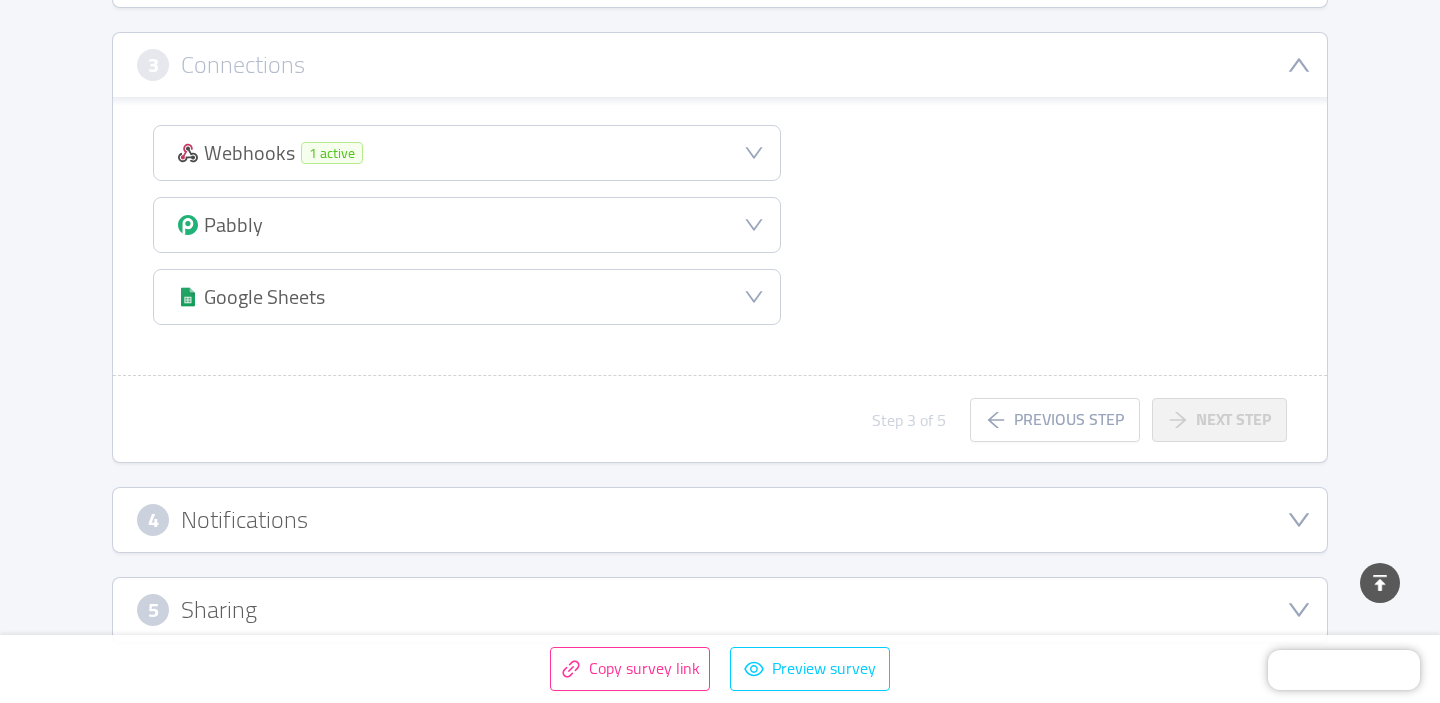 scroll, scrollTop: 450, scrollLeft: 0, axis: vertical 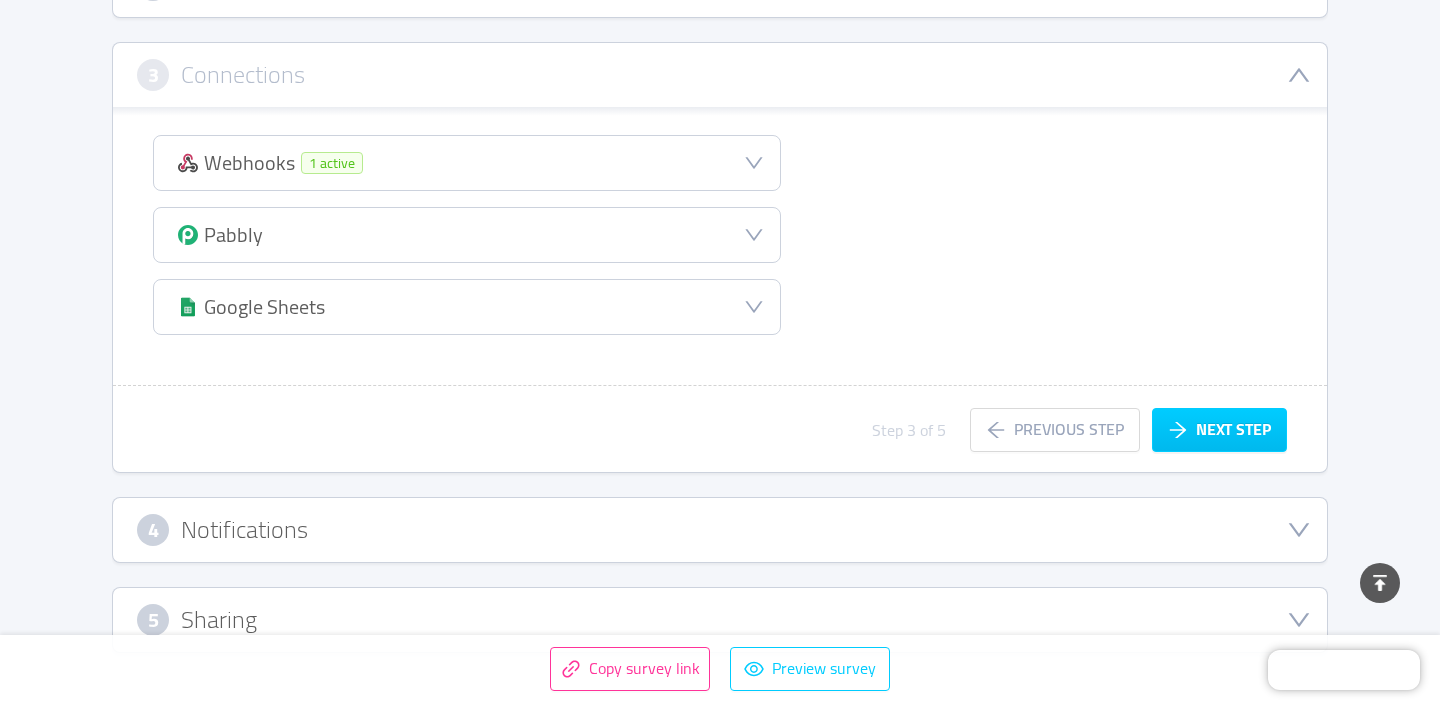 click on "Webhooks   1 active" at bounding box center (467, 163) 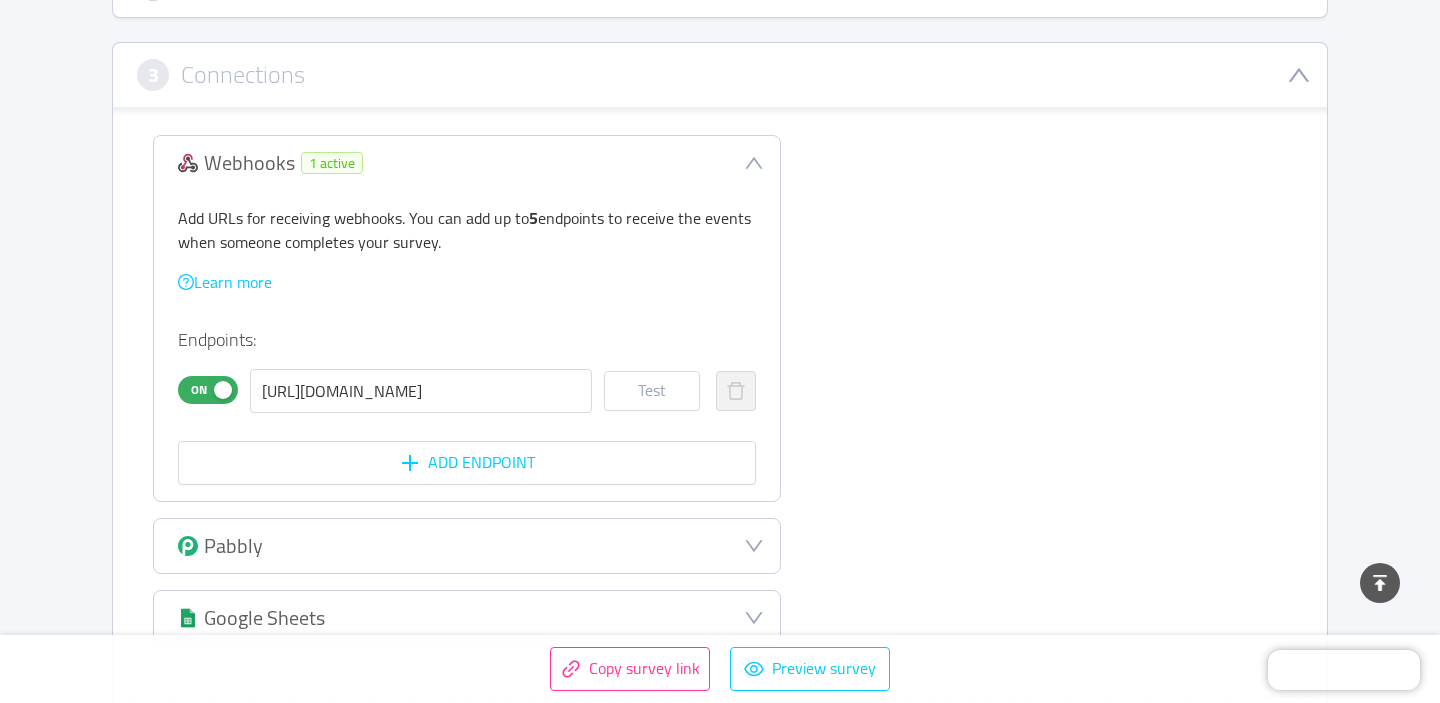 type 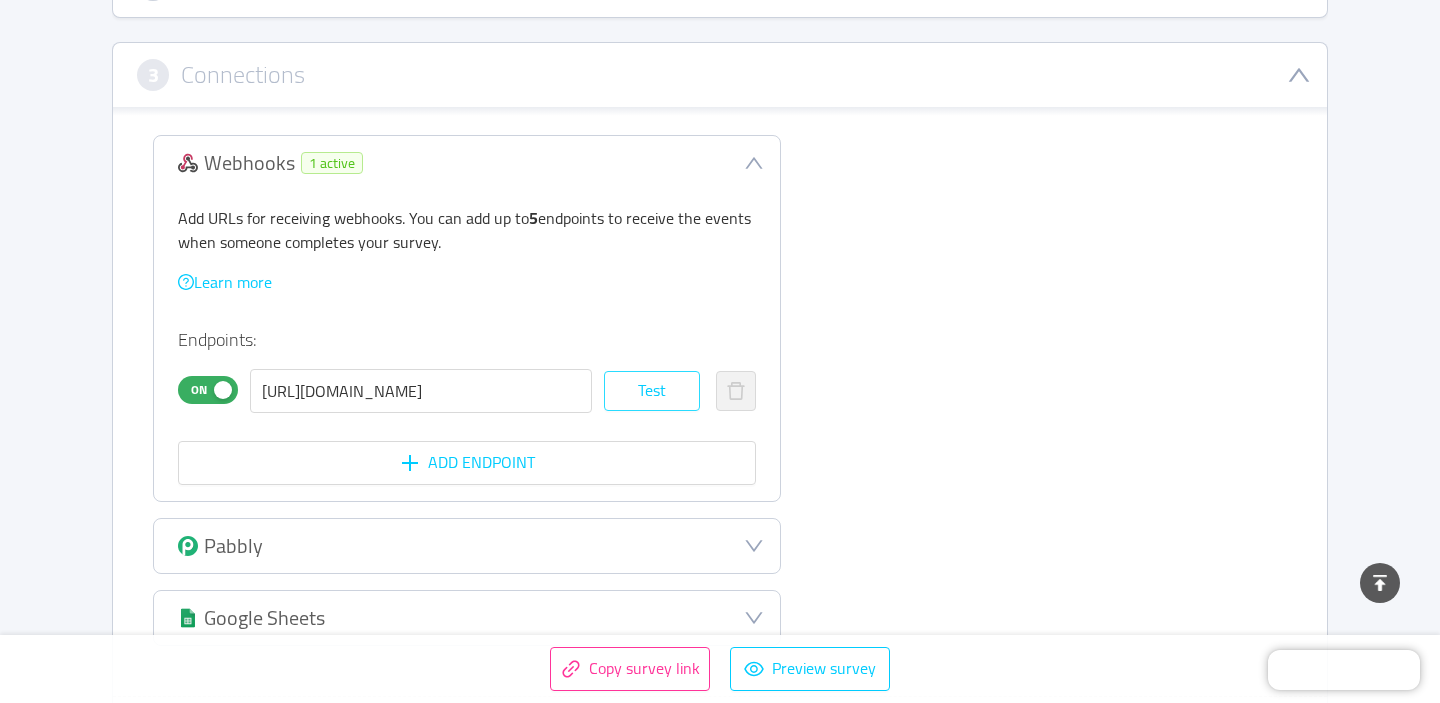click on "Test" at bounding box center (652, 391) 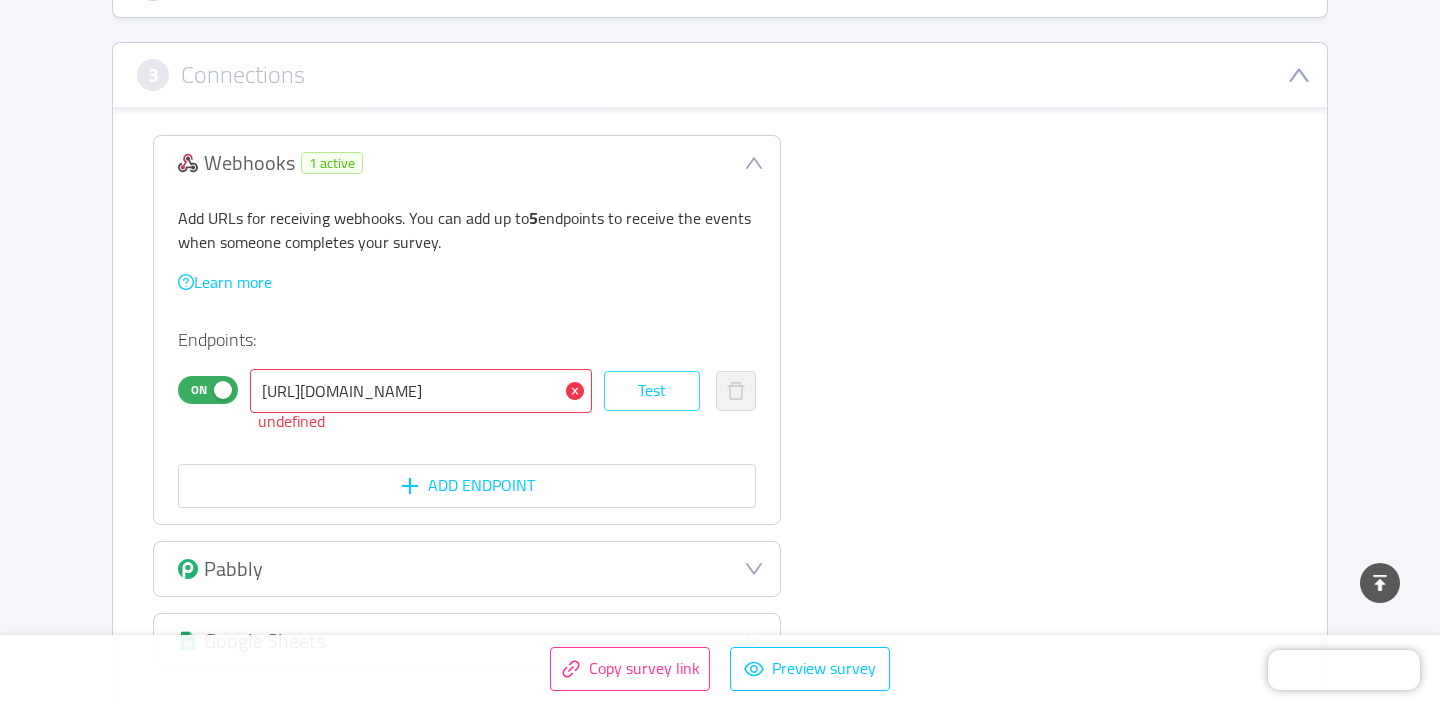 click on "Test" at bounding box center [652, 391] 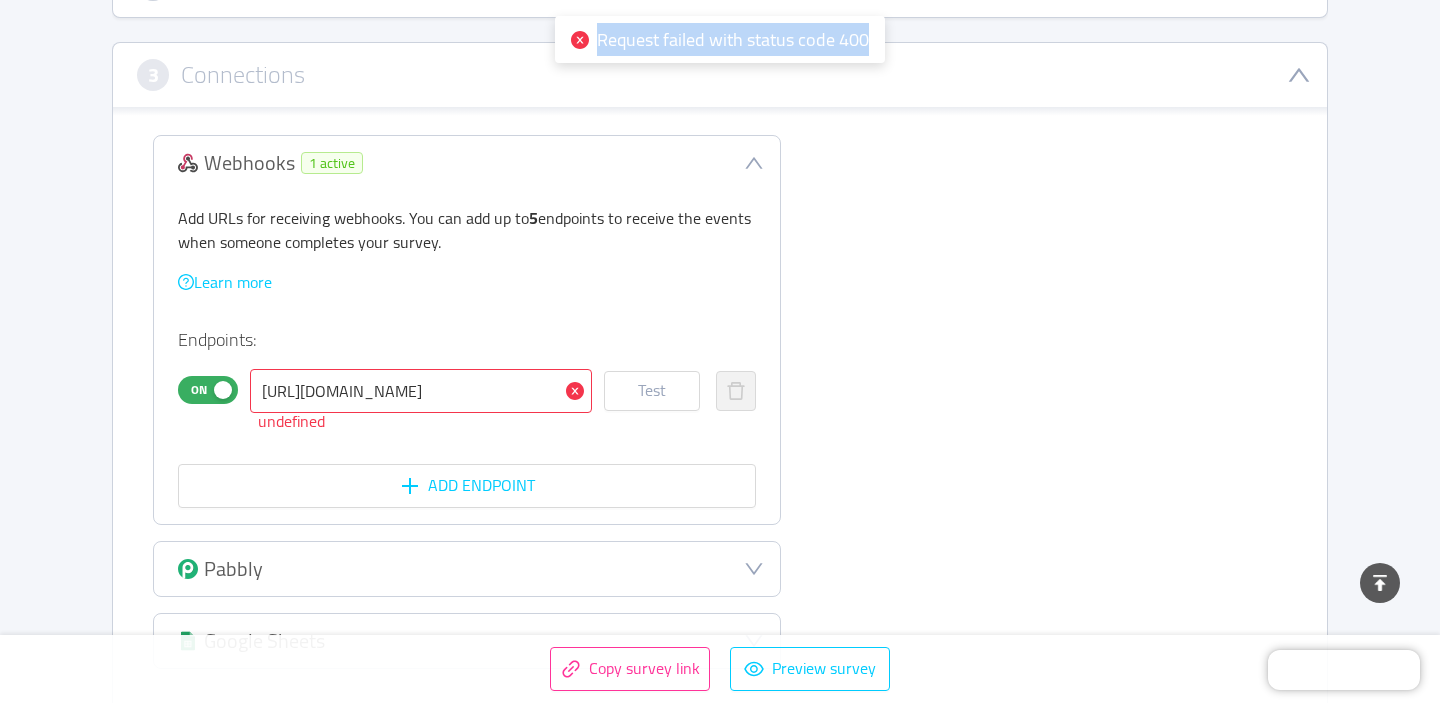 drag, startPoint x: 868, startPoint y: 39, endPoint x: 583, endPoint y: 36, distance: 285.01578 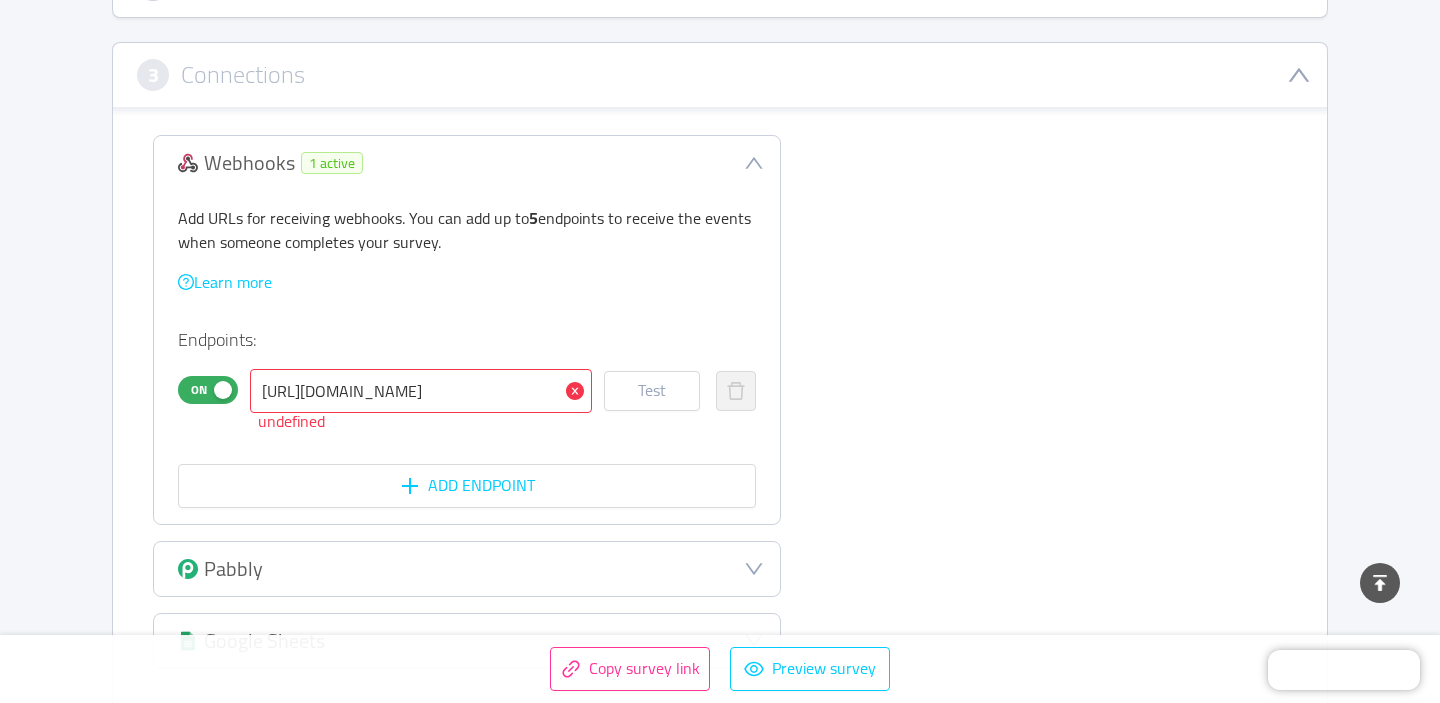 click on "undefined" at bounding box center (507, 423) 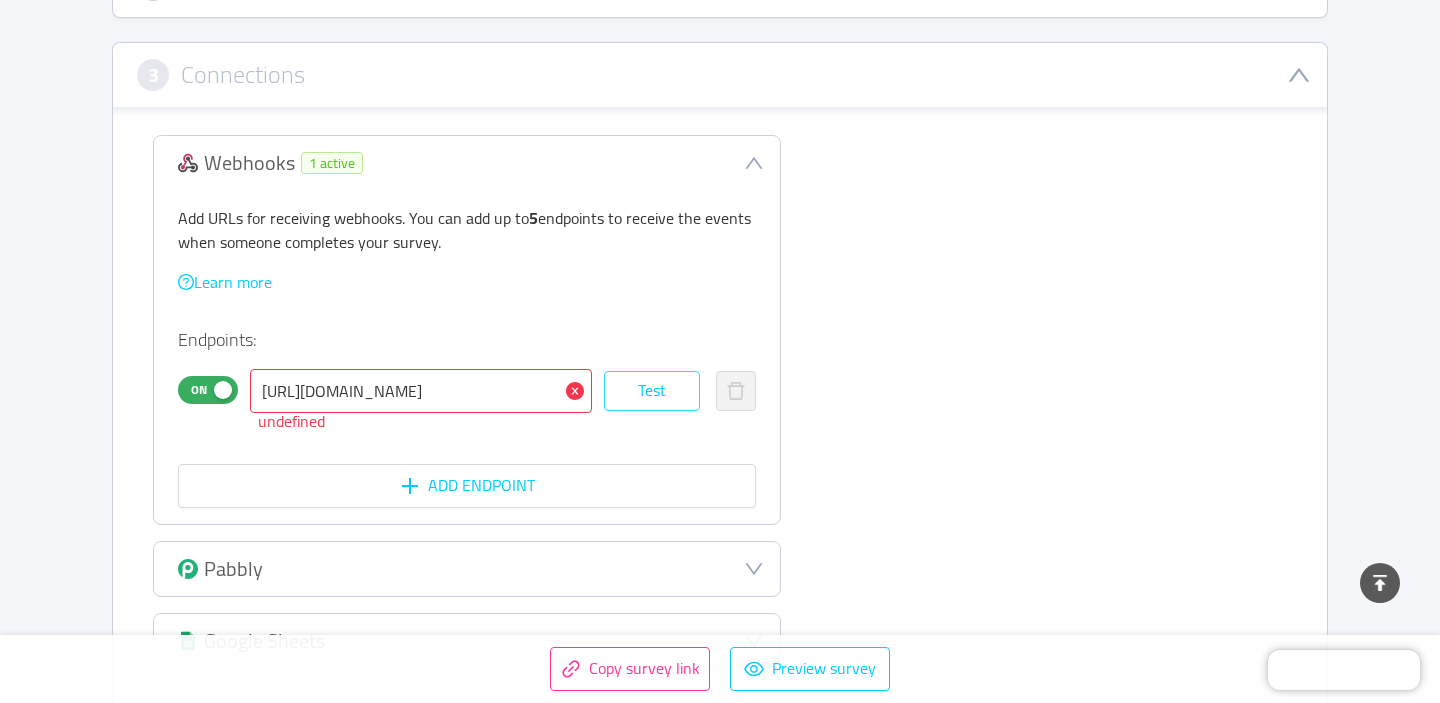 click on "Test" at bounding box center (652, 391) 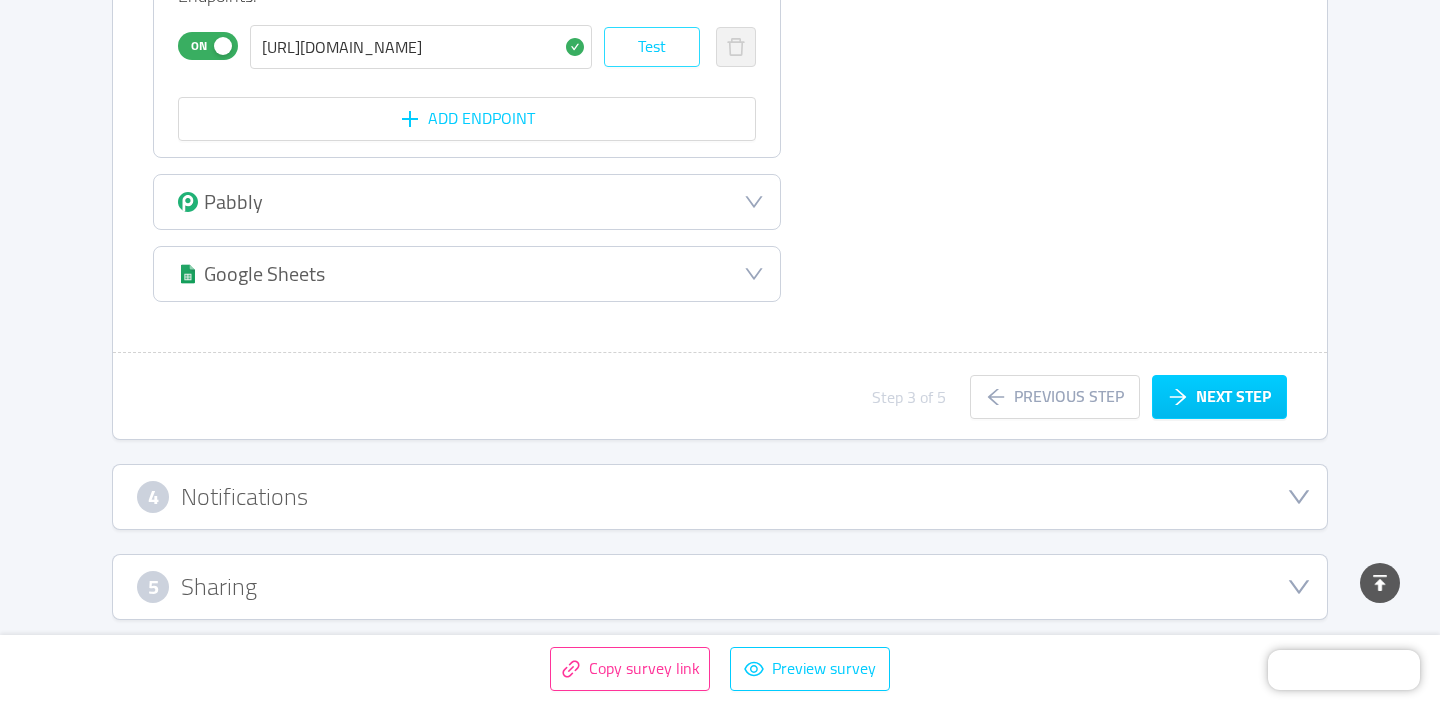scroll, scrollTop: 806, scrollLeft: 0, axis: vertical 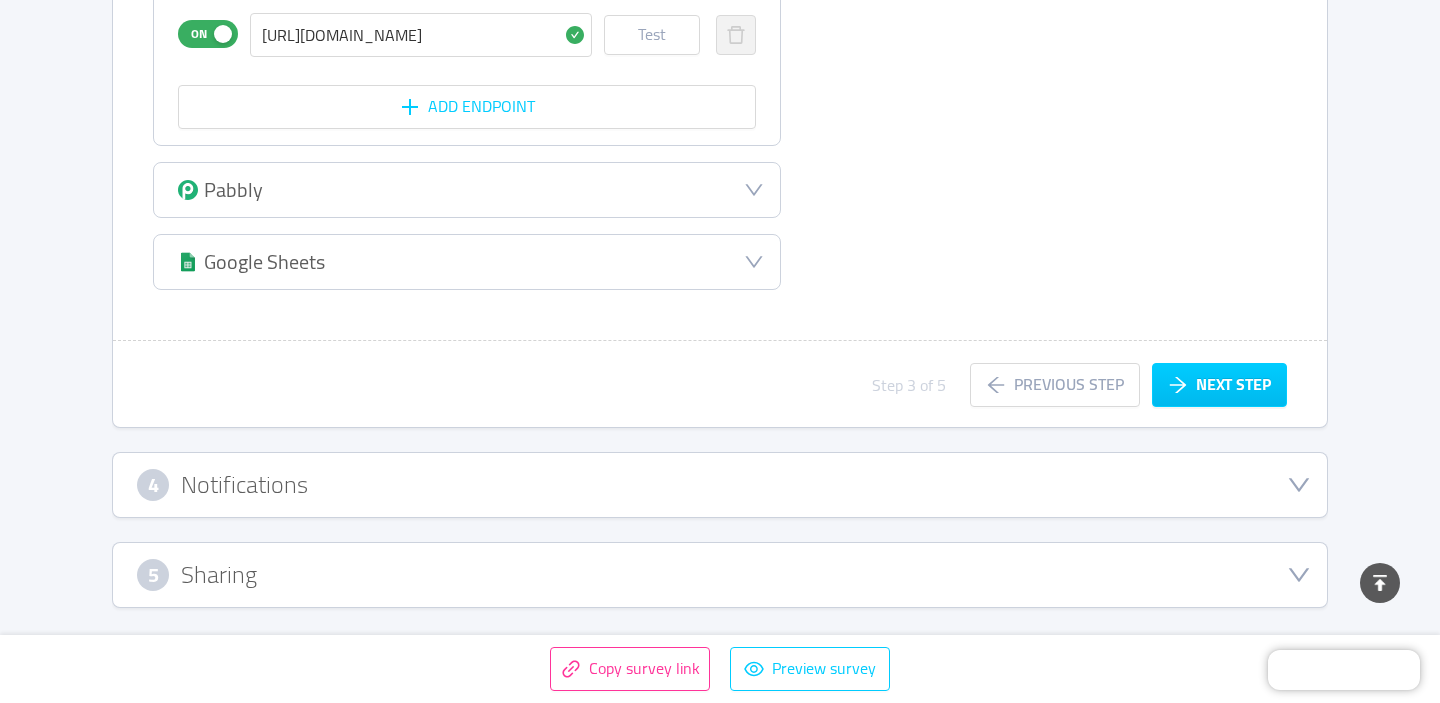 click on "5  Sharing" at bounding box center [720, 575] 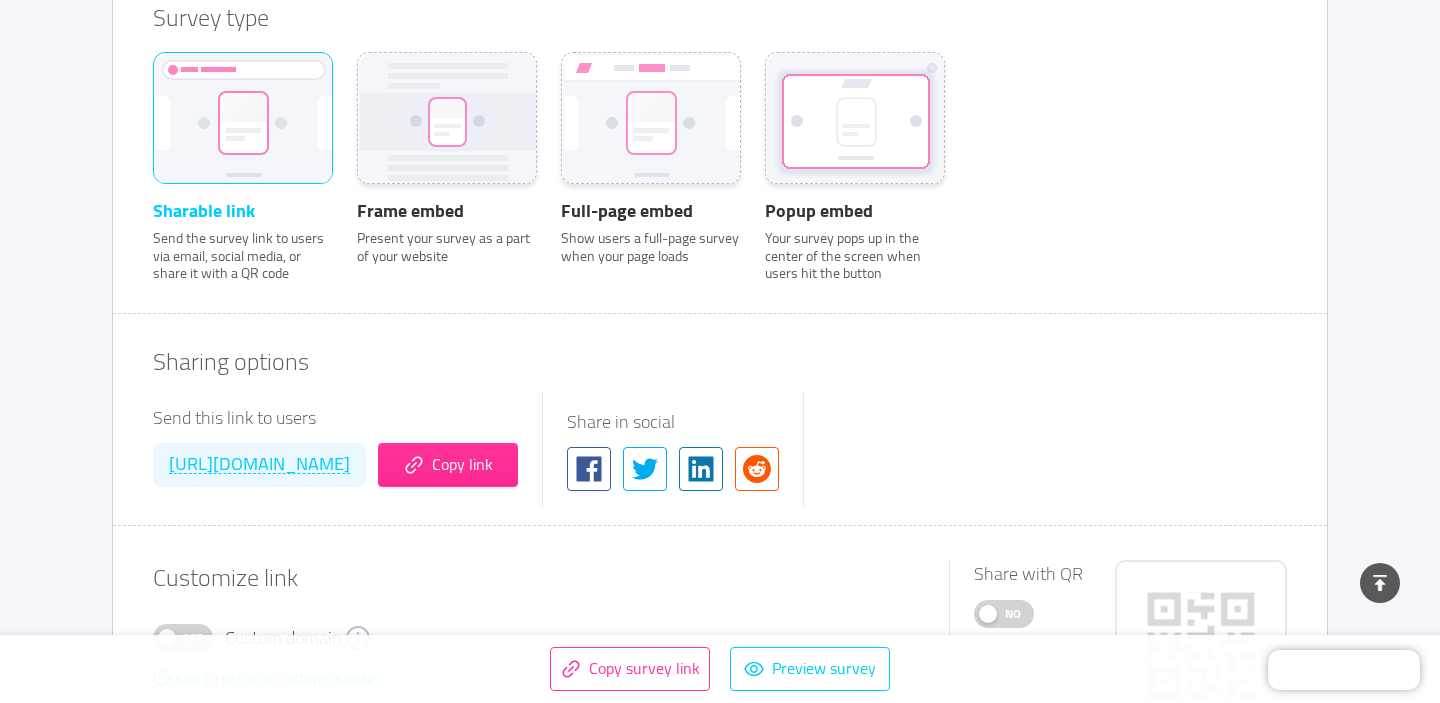 scroll, scrollTop: 763, scrollLeft: 0, axis: vertical 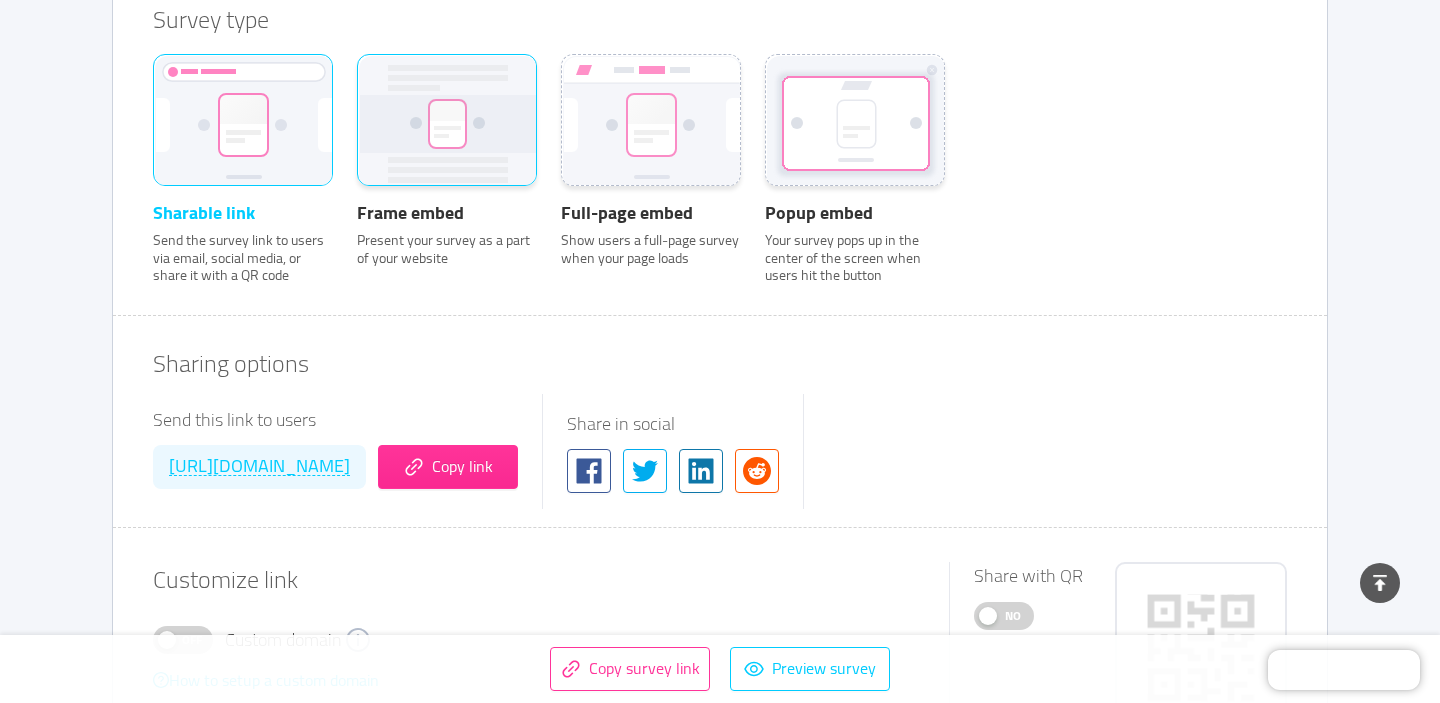 click 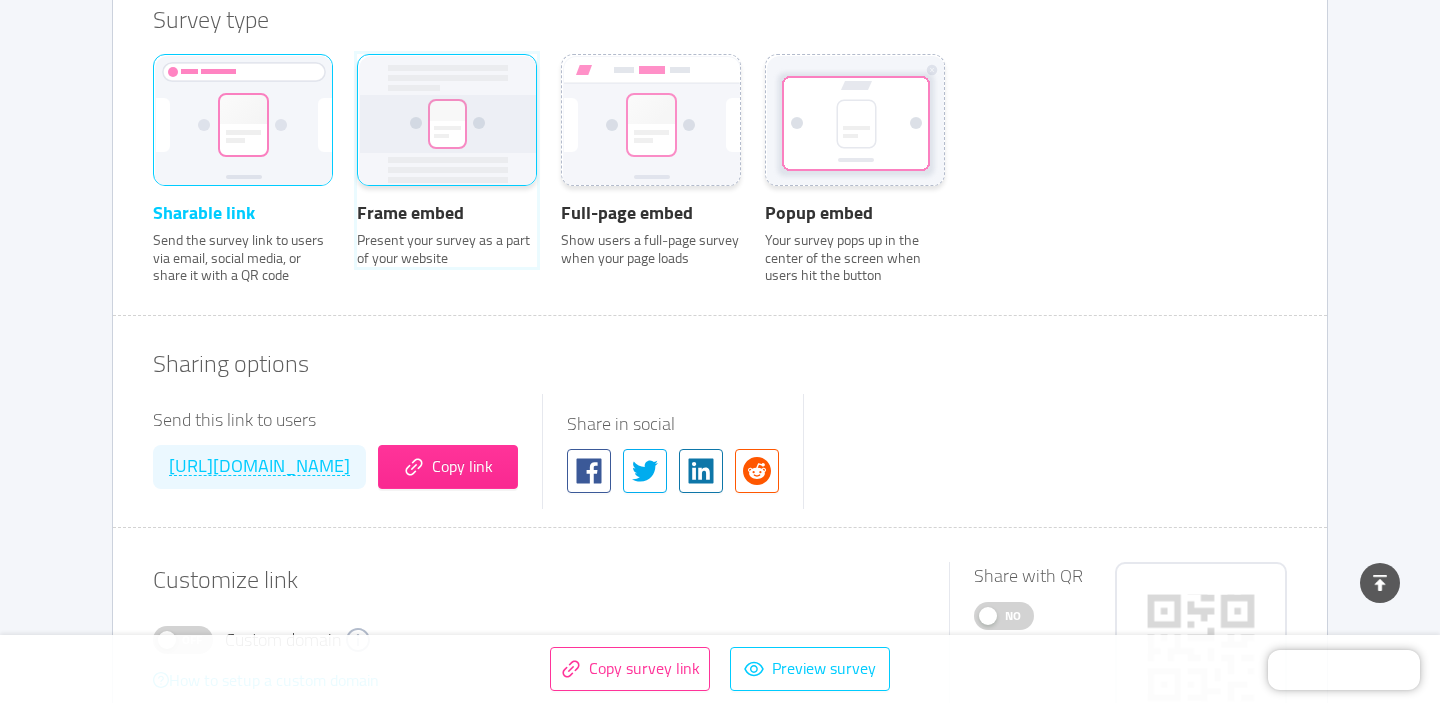 click on "Frame embed   Present your survey as a part of your website" at bounding box center (357, 81) 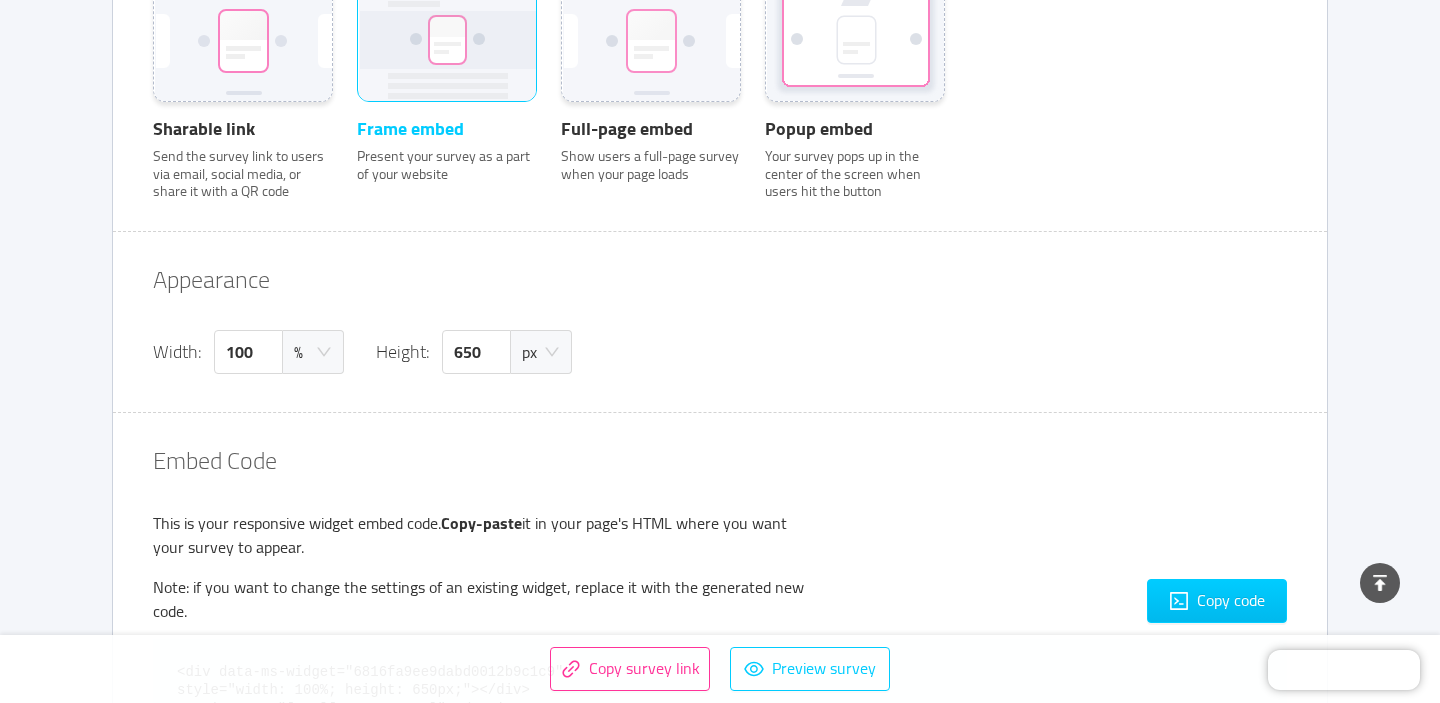 scroll, scrollTop: 844, scrollLeft: 0, axis: vertical 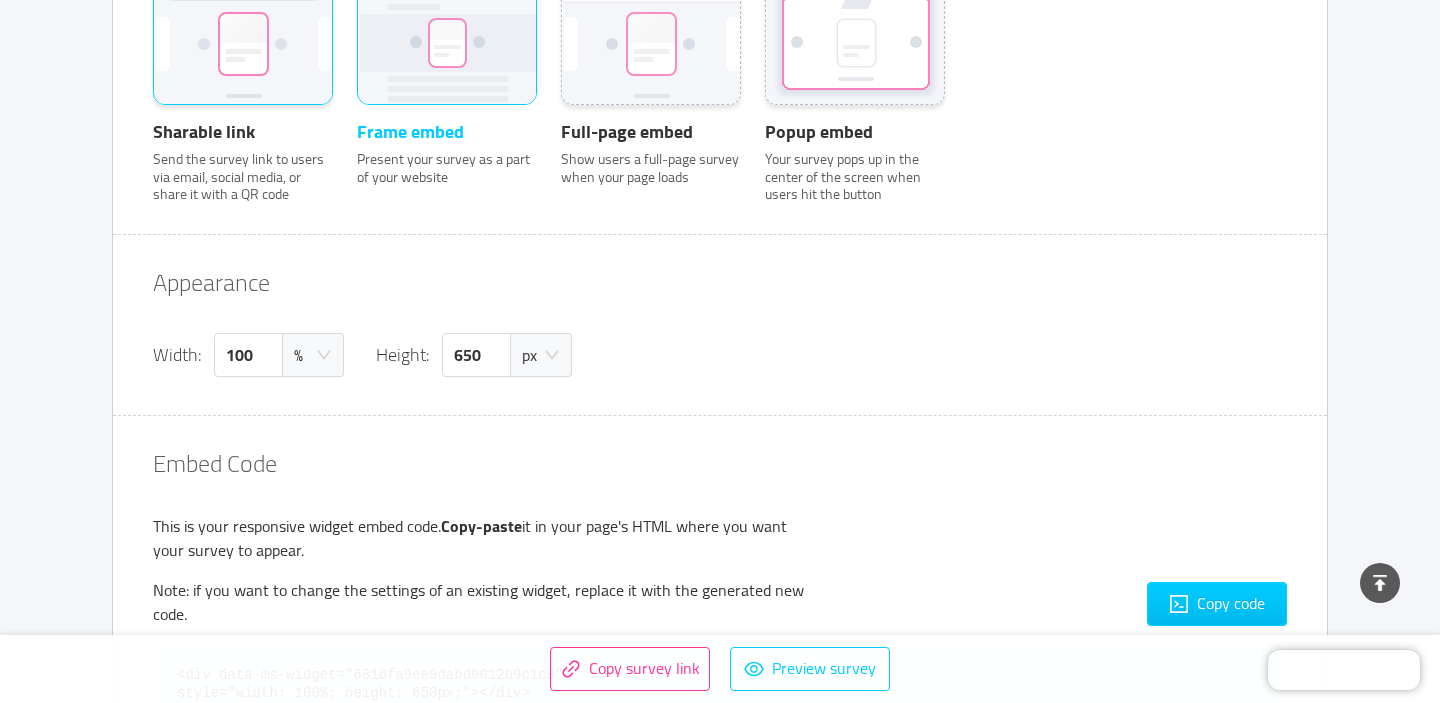 click 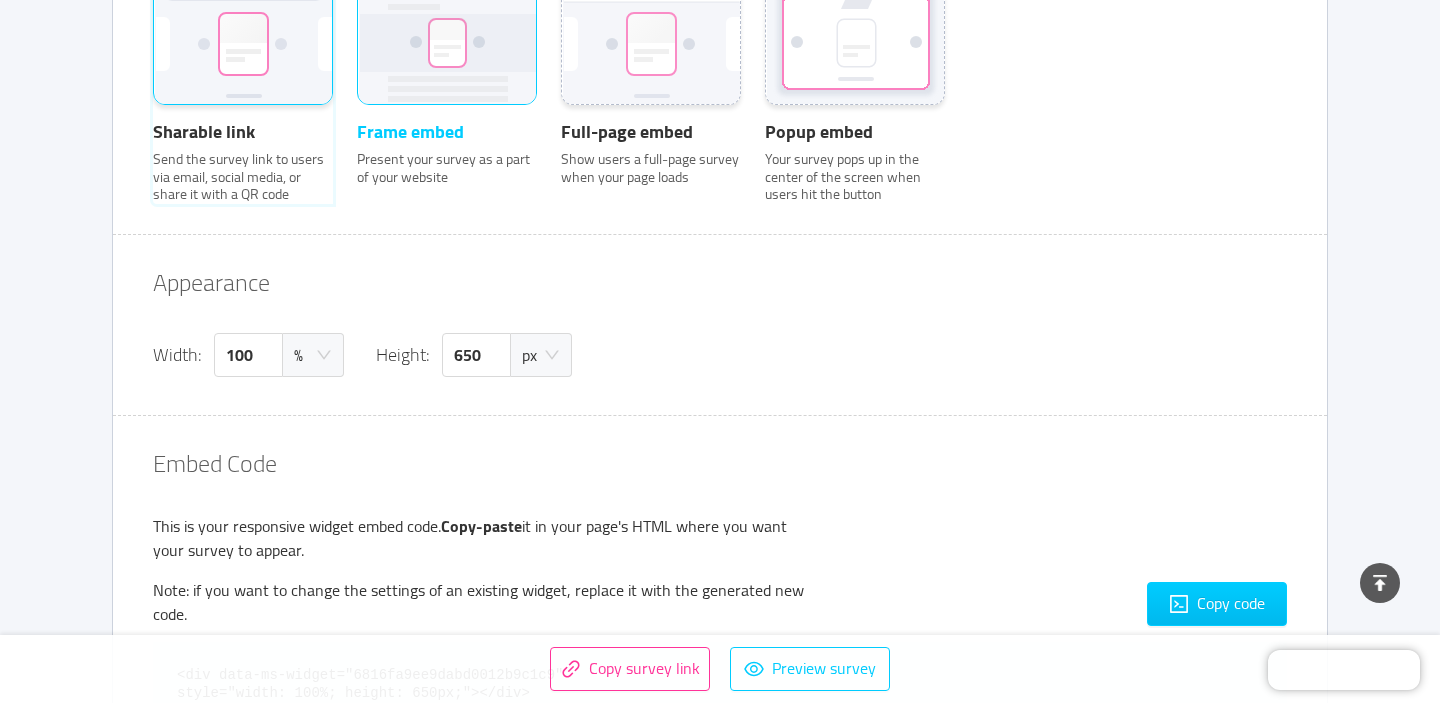 click on "Sharable link   Send the survey link to users via email, social media, or share it with a QR code" at bounding box center [153, 0] 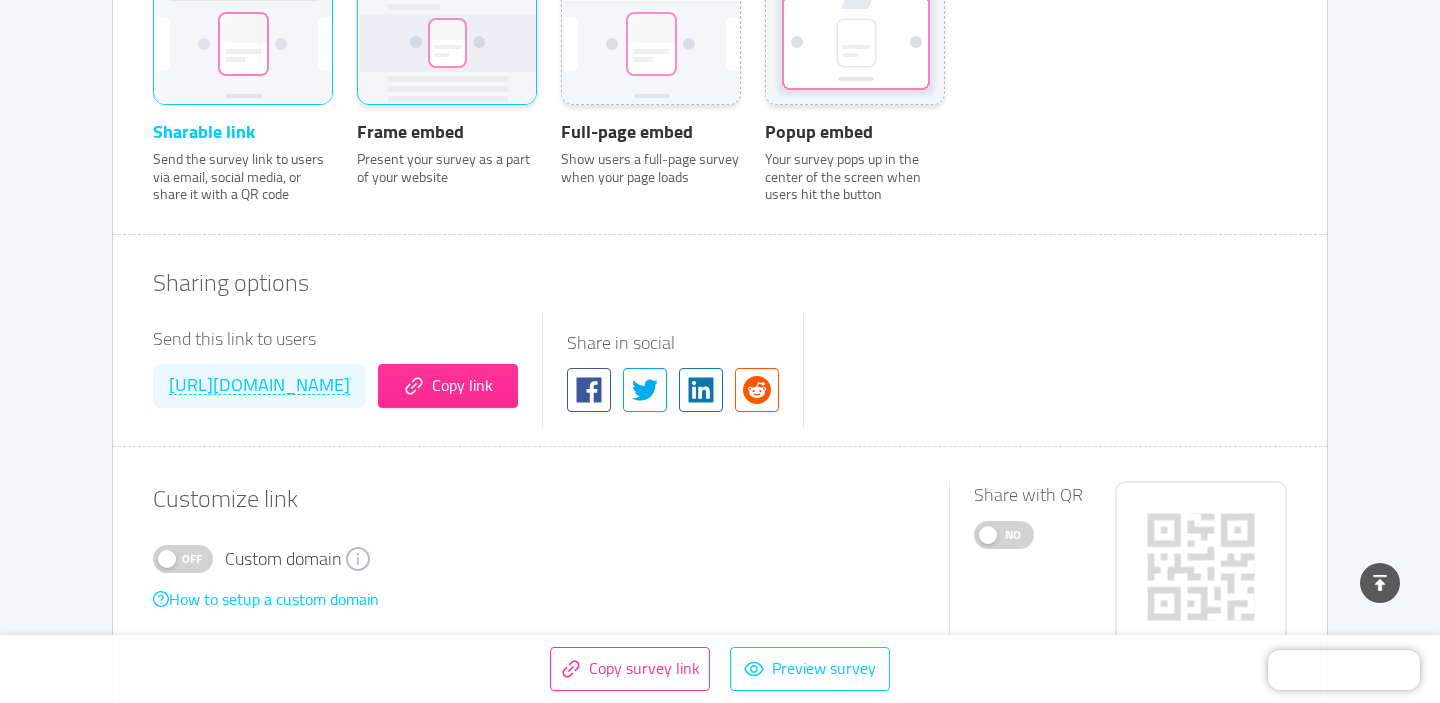 click 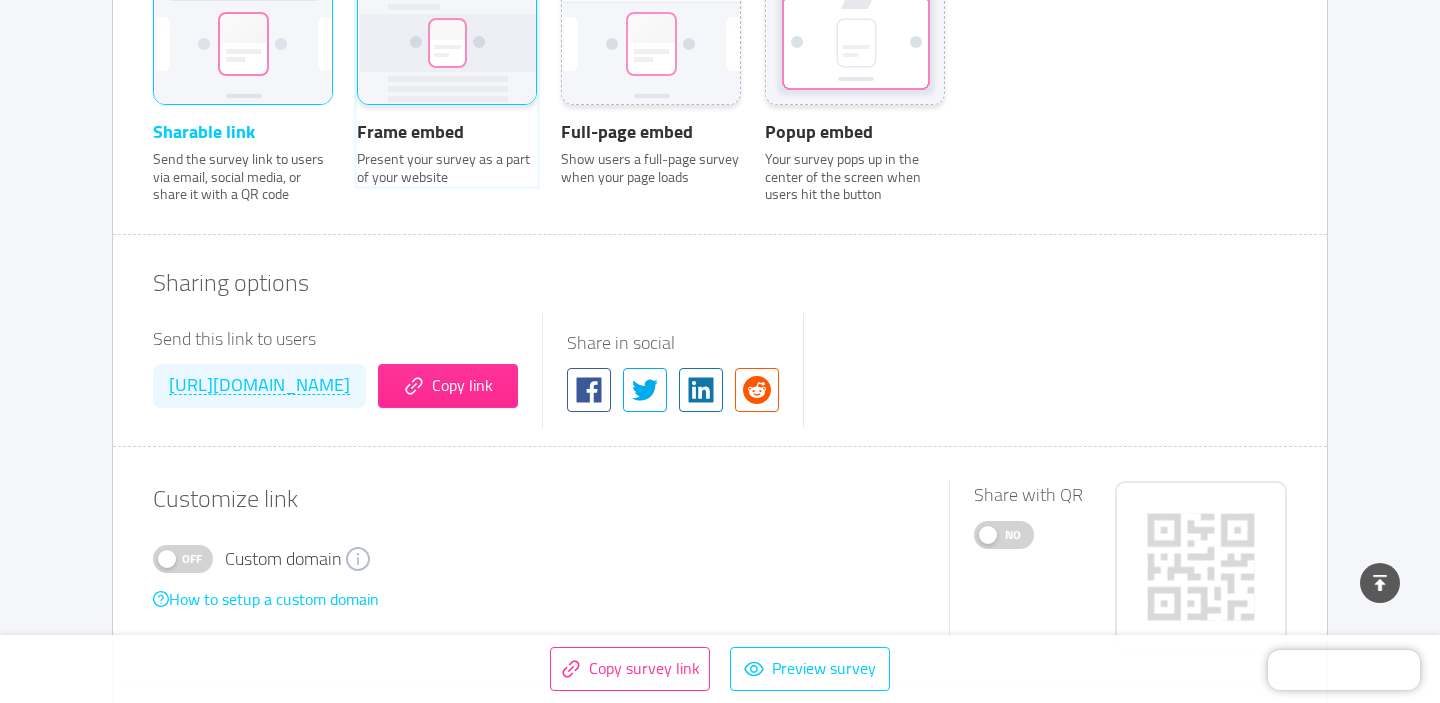 click on "Frame embed   Present your survey as a part of your website" at bounding box center [357, 0] 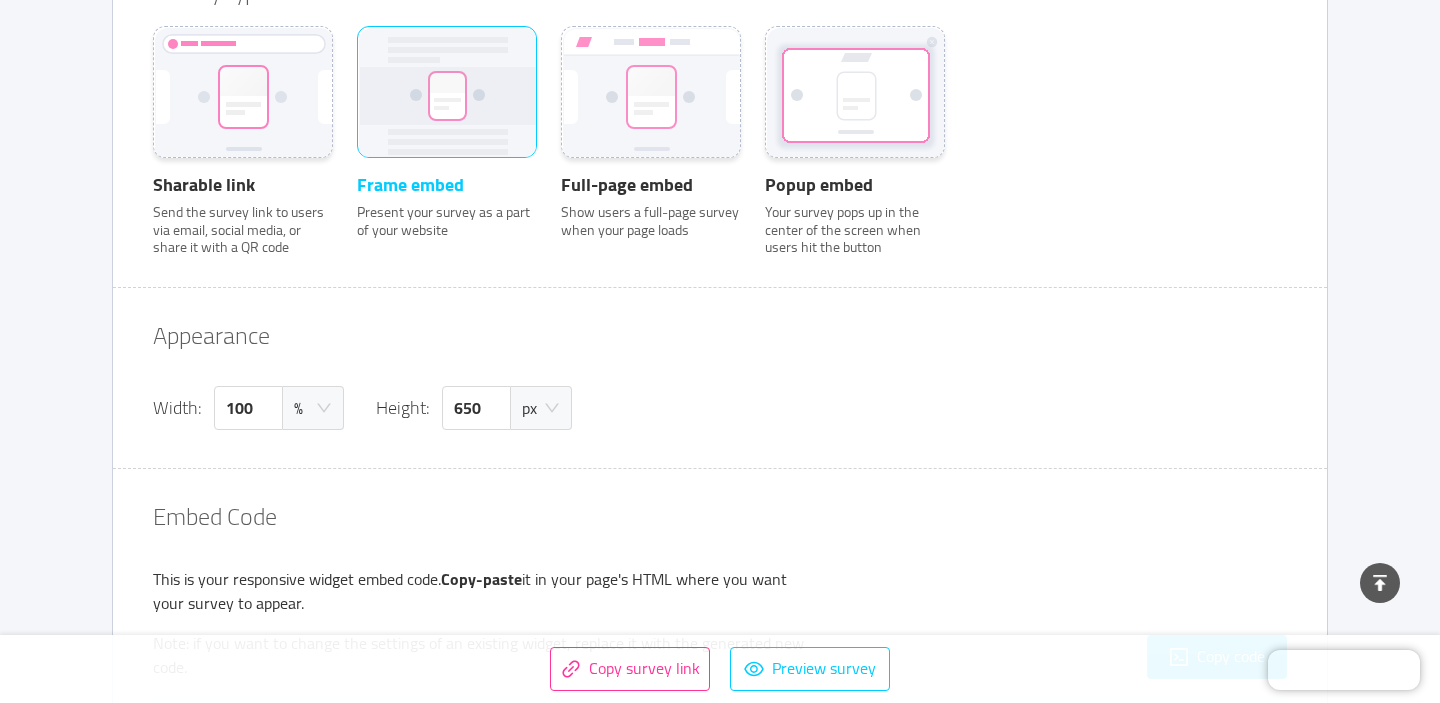 scroll, scrollTop: 773, scrollLeft: 0, axis: vertical 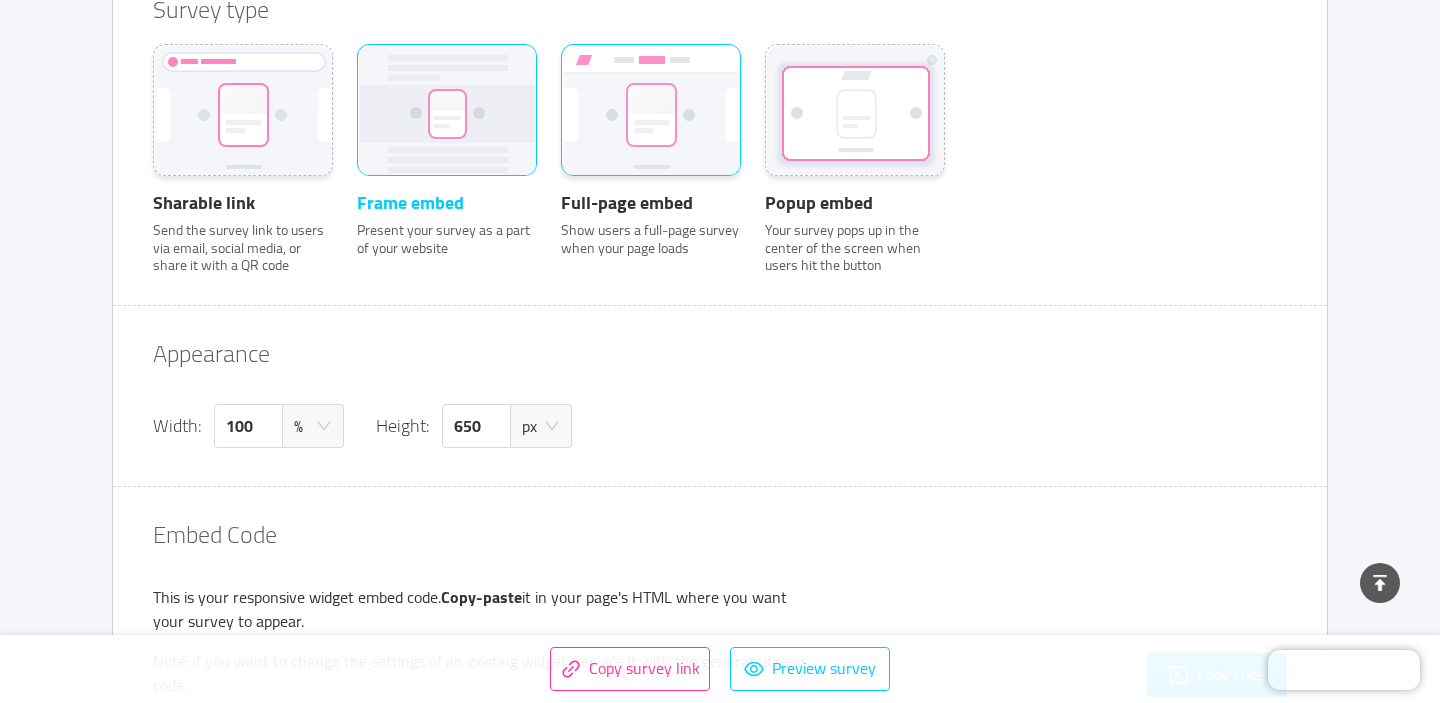 click 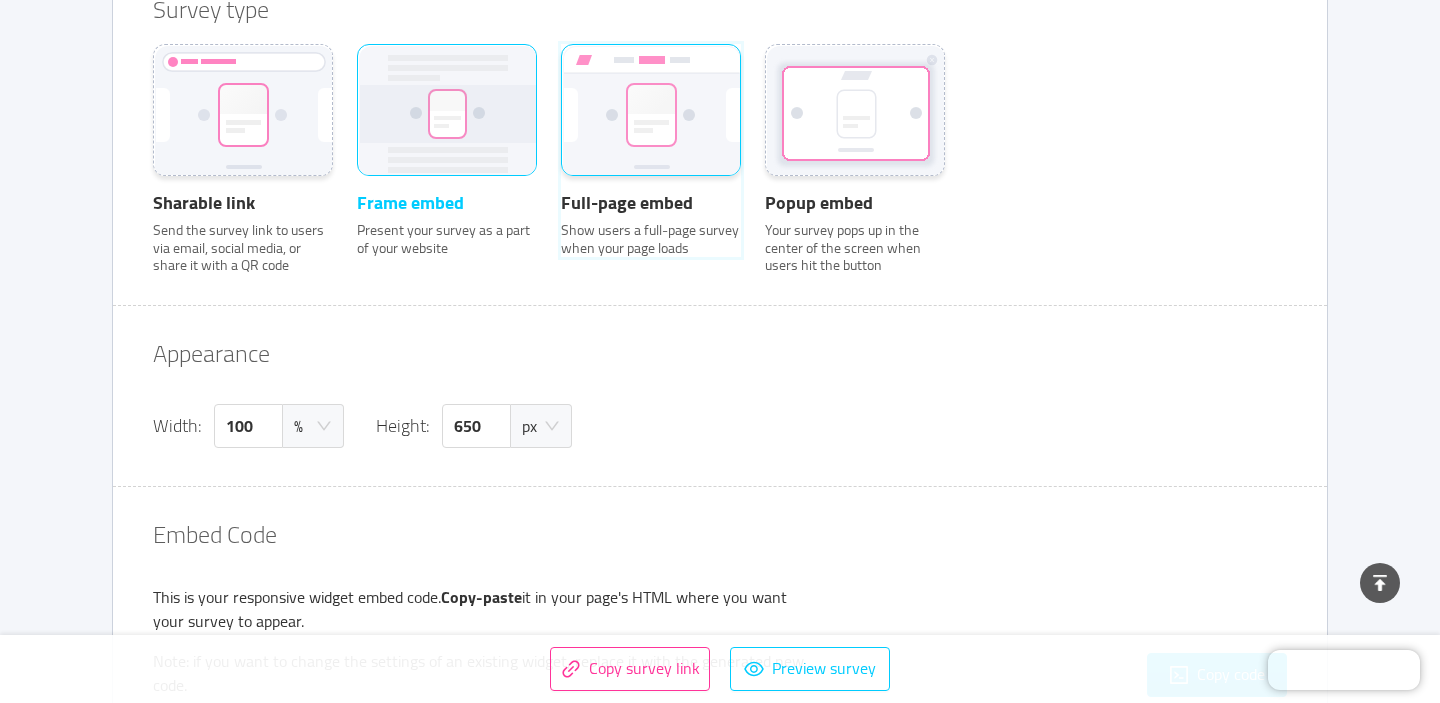 click on "Full-page embed   Show users a full-page survey when your page loads" at bounding box center [561, 71] 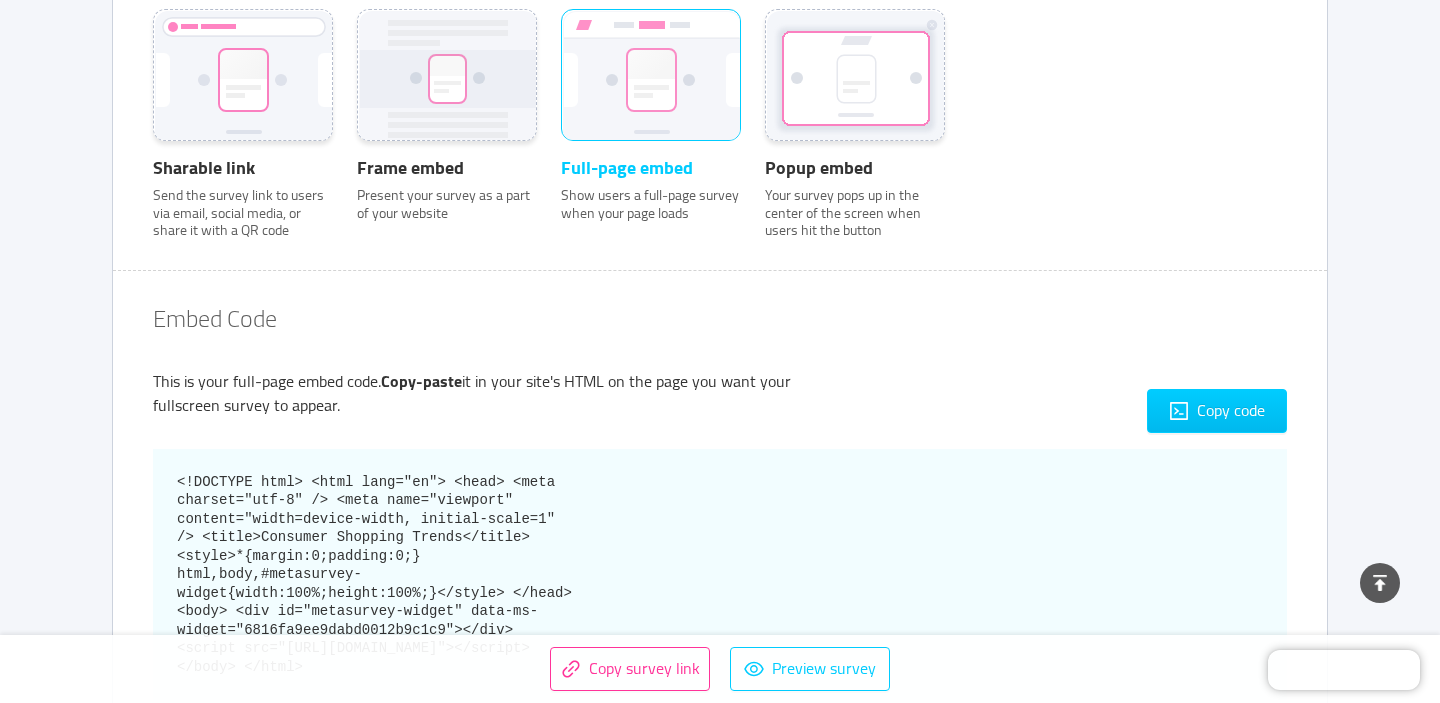 scroll, scrollTop: 784, scrollLeft: 0, axis: vertical 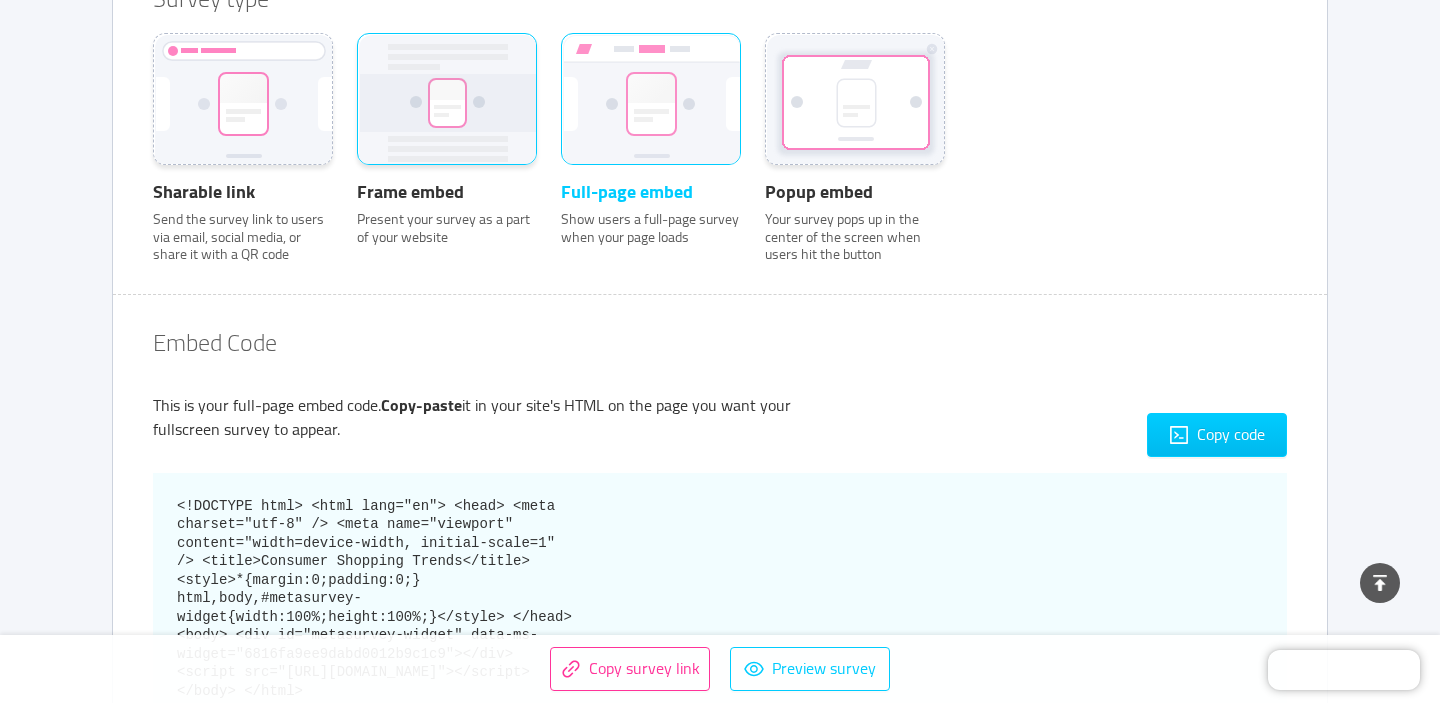 click 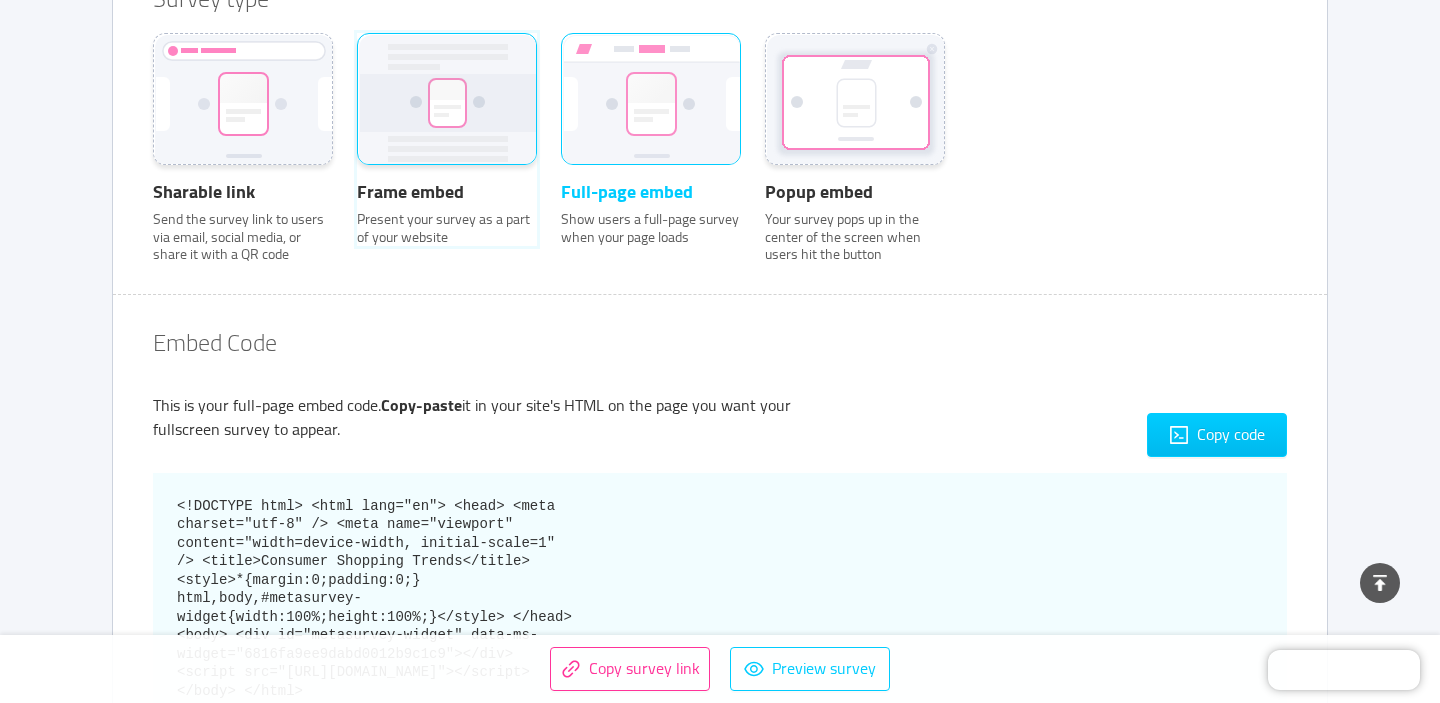 click on "Frame embed   Present your survey as a part of your website" at bounding box center (357, 60) 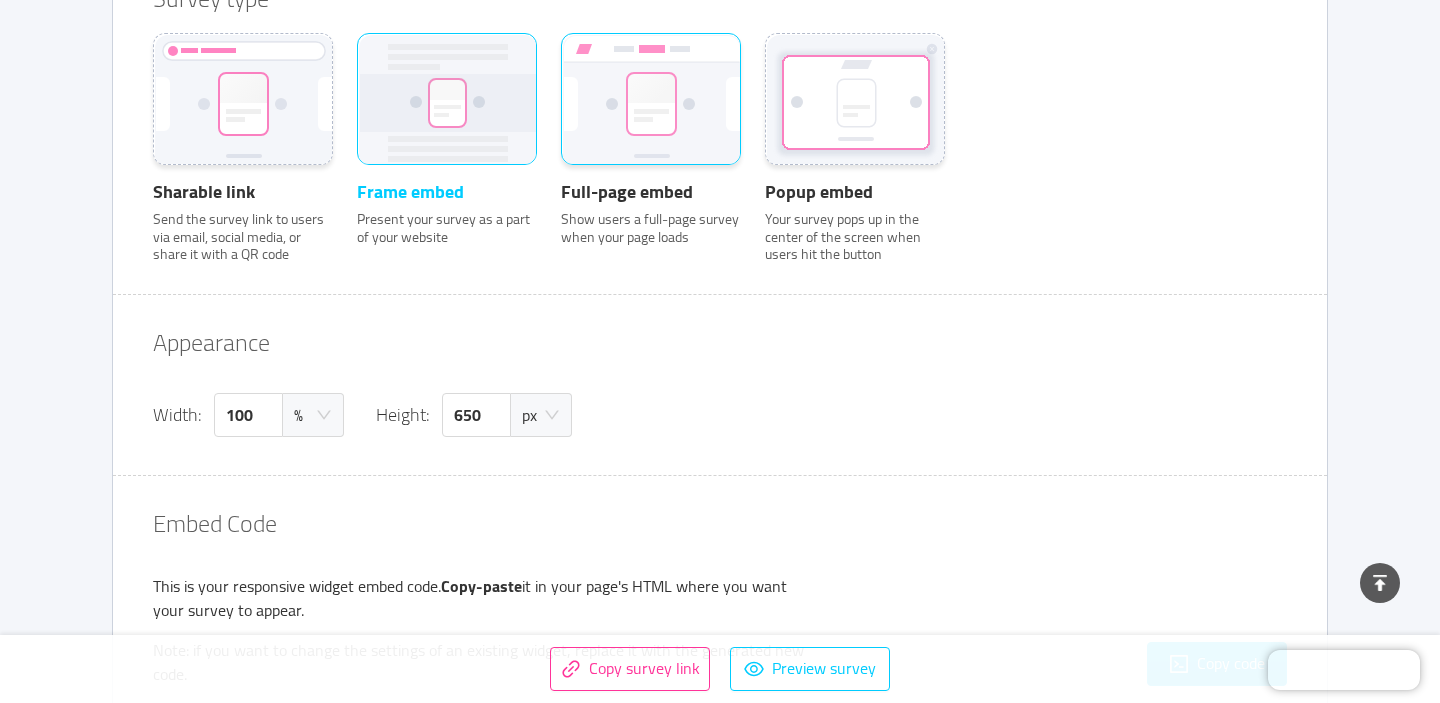 click 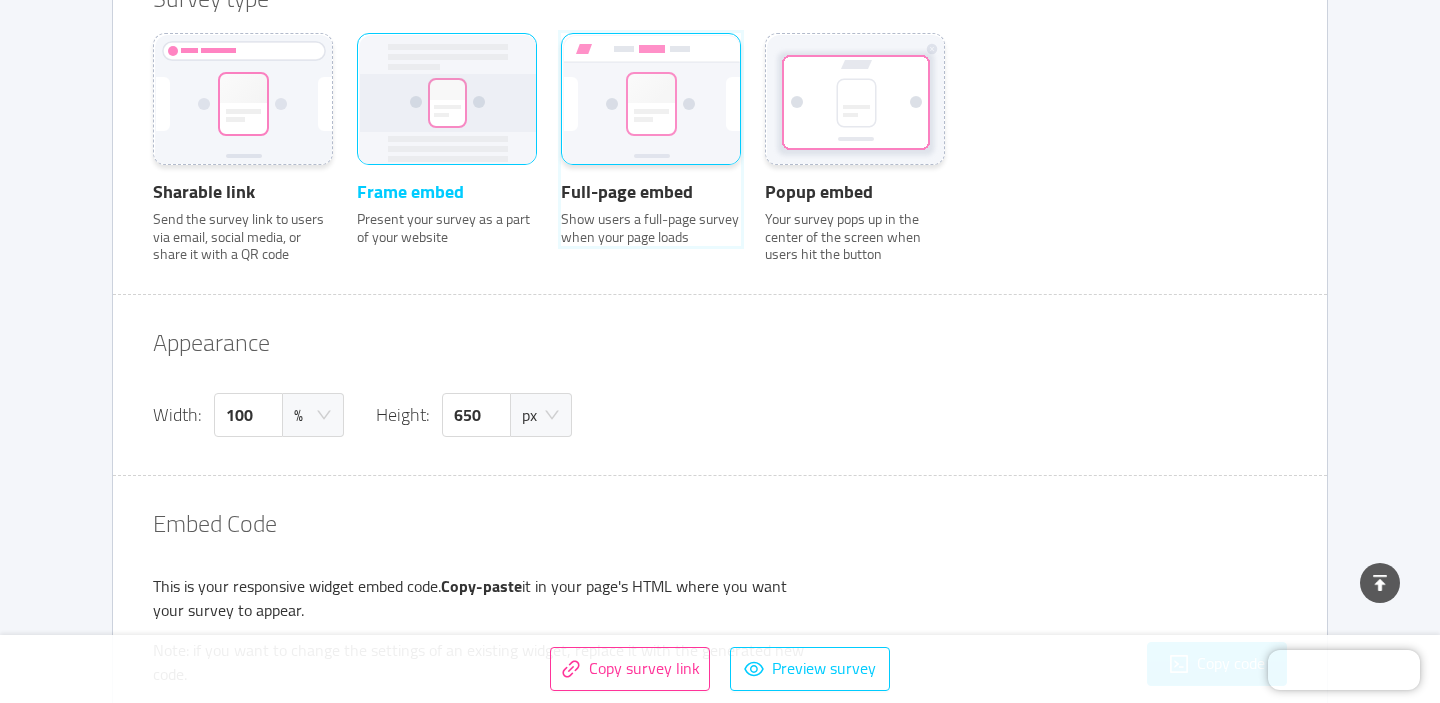 click on "Full-page embed   Show users a full-page survey when your page loads" at bounding box center (561, 60) 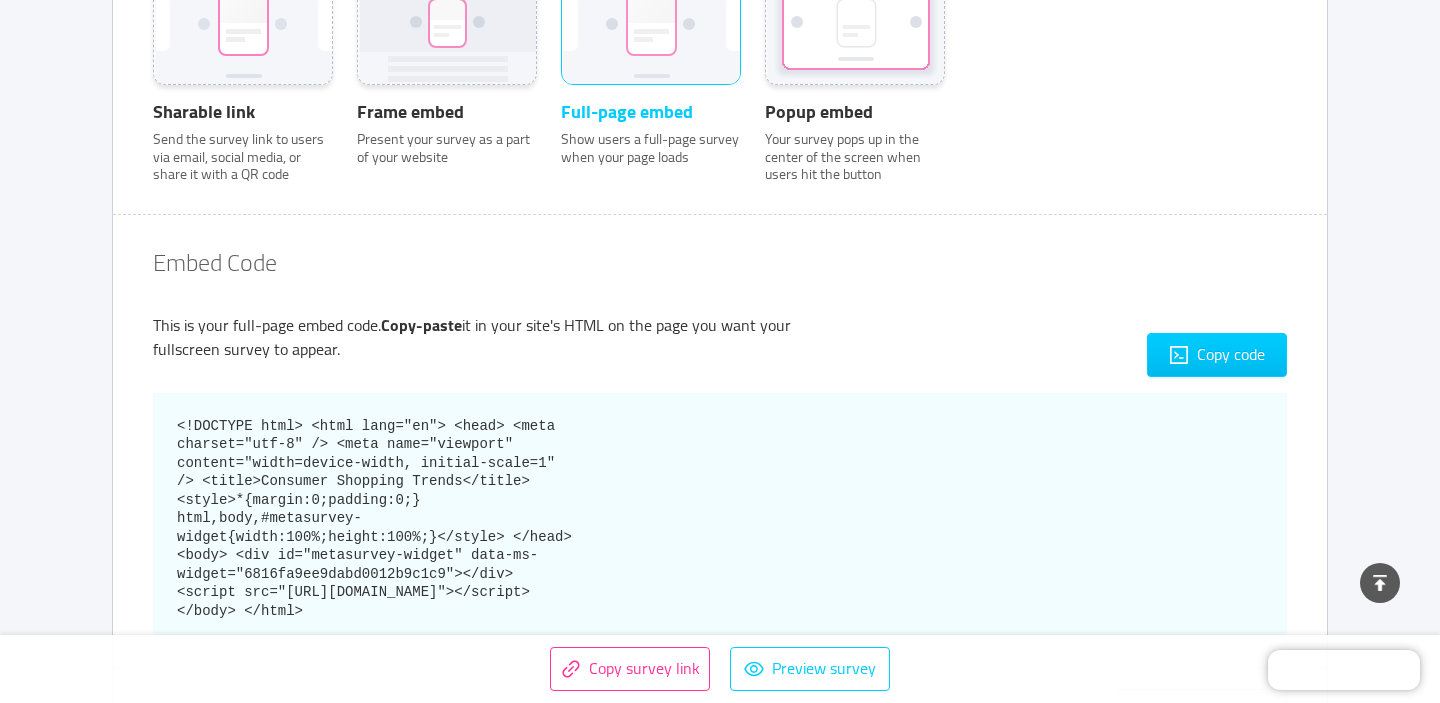 scroll, scrollTop: 866, scrollLeft: 0, axis: vertical 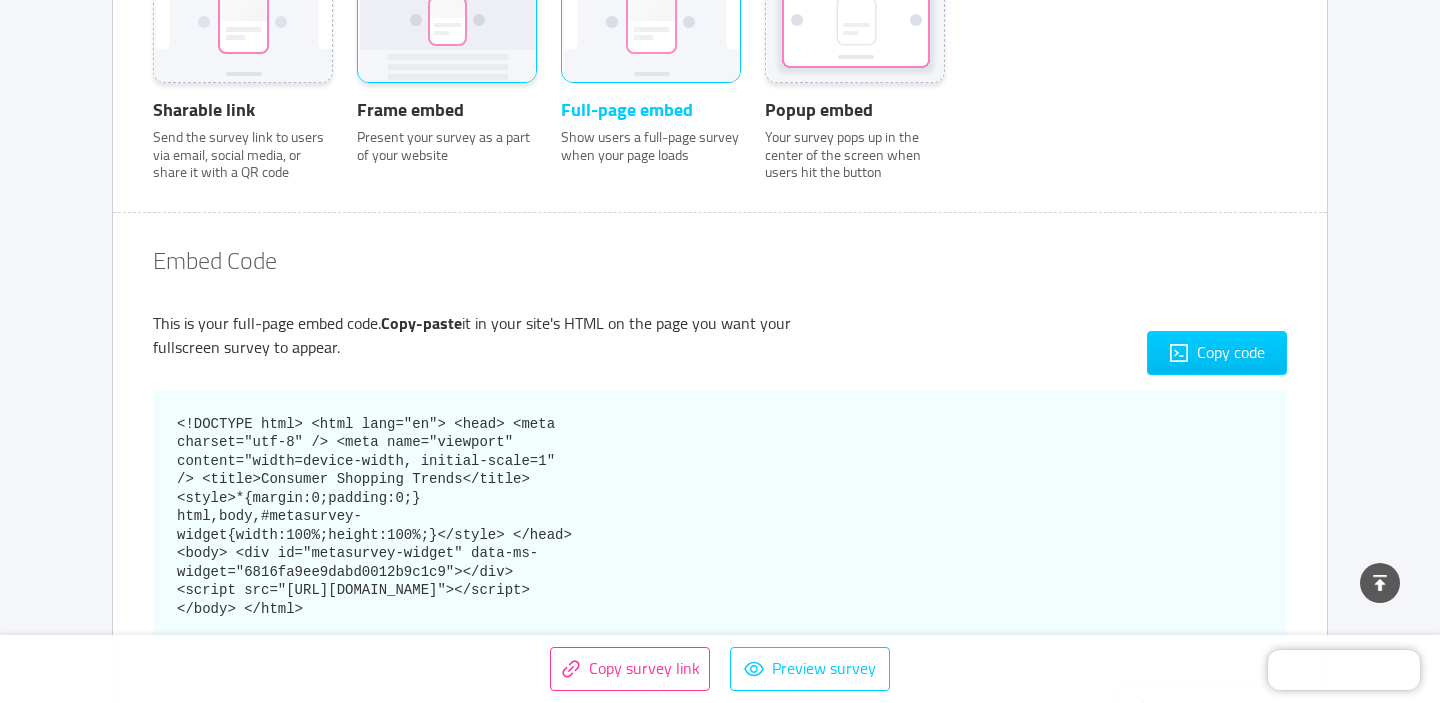 click 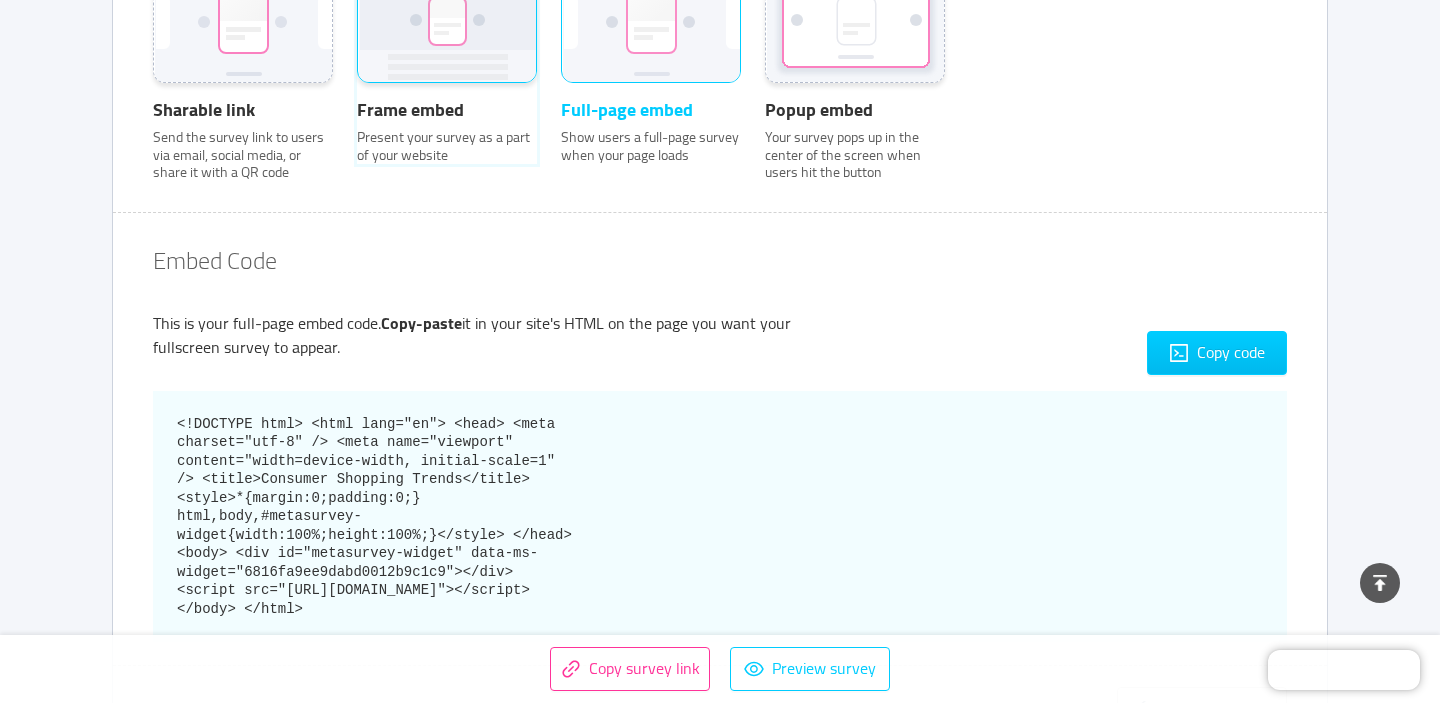 click on "Frame embed   Present your survey as a part of your website" at bounding box center (357, -22) 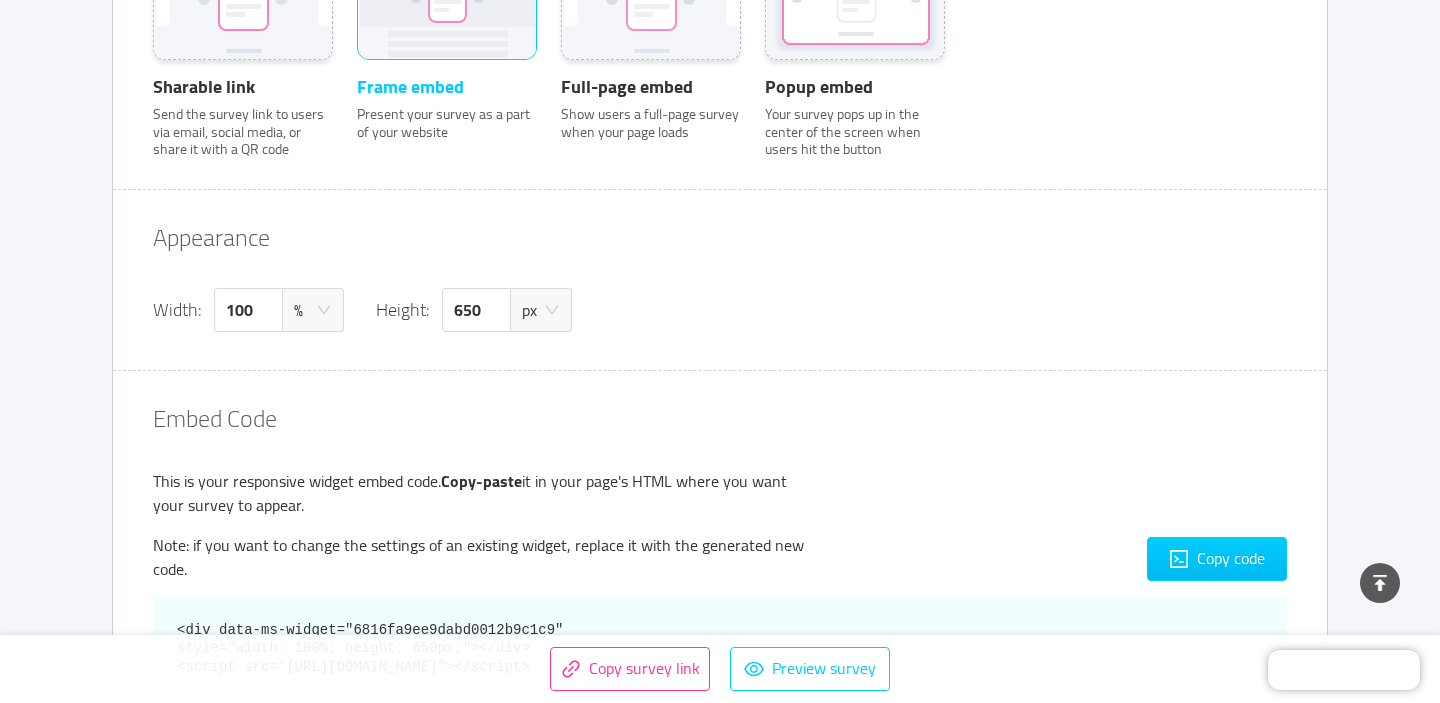 scroll, scrollTop: 1073, scrollLeft: 0, axis: vertical 